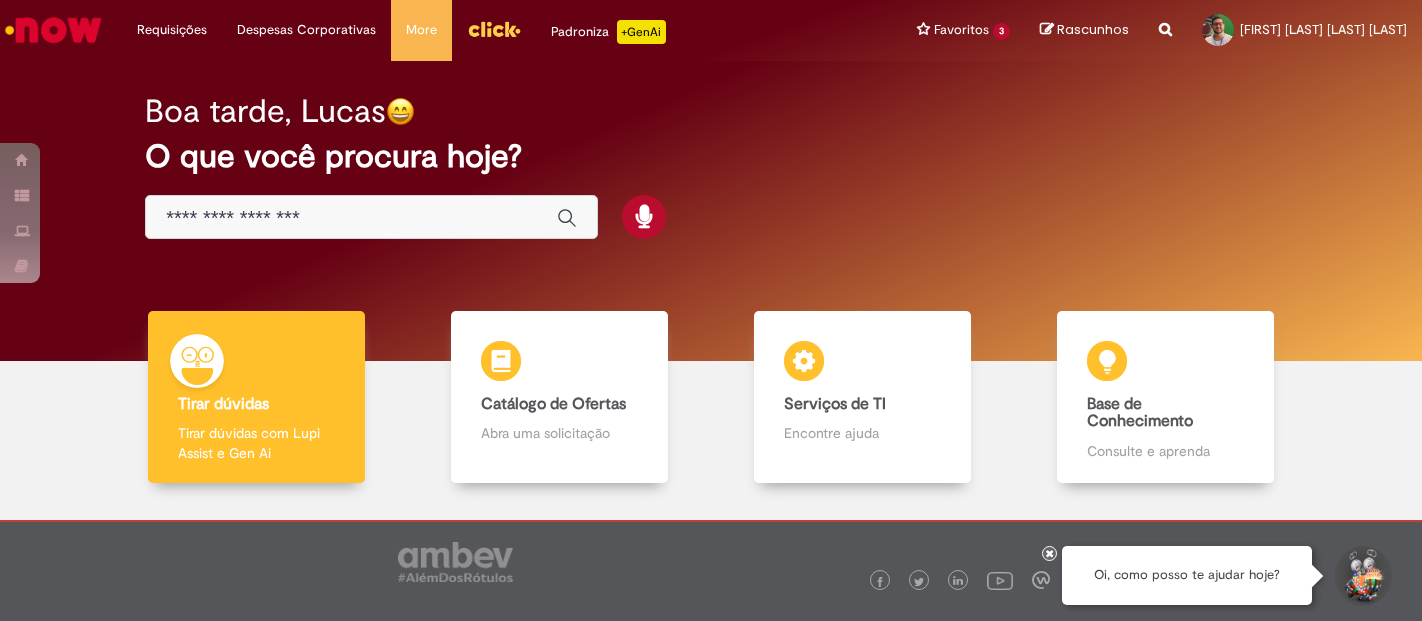 scroll, scrollTop: 0, scrollLeft: 0, axis: both 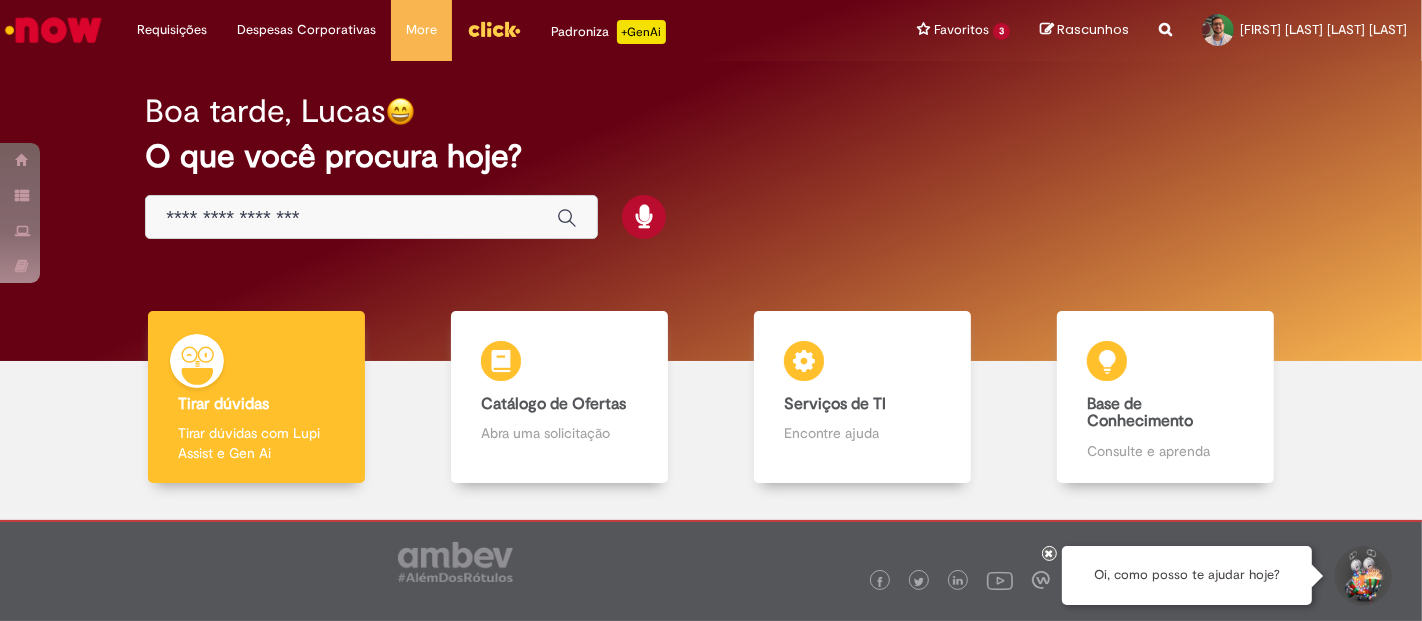 click at bounding box center (371, 217) 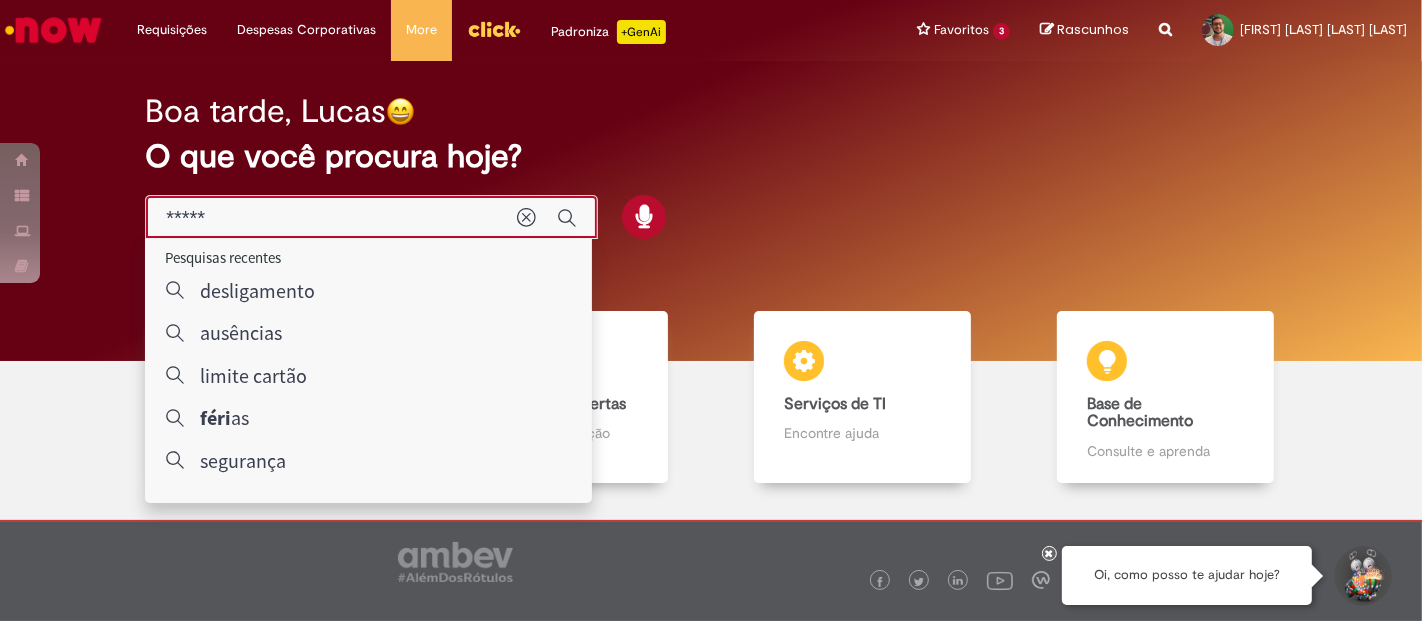 type on "******" 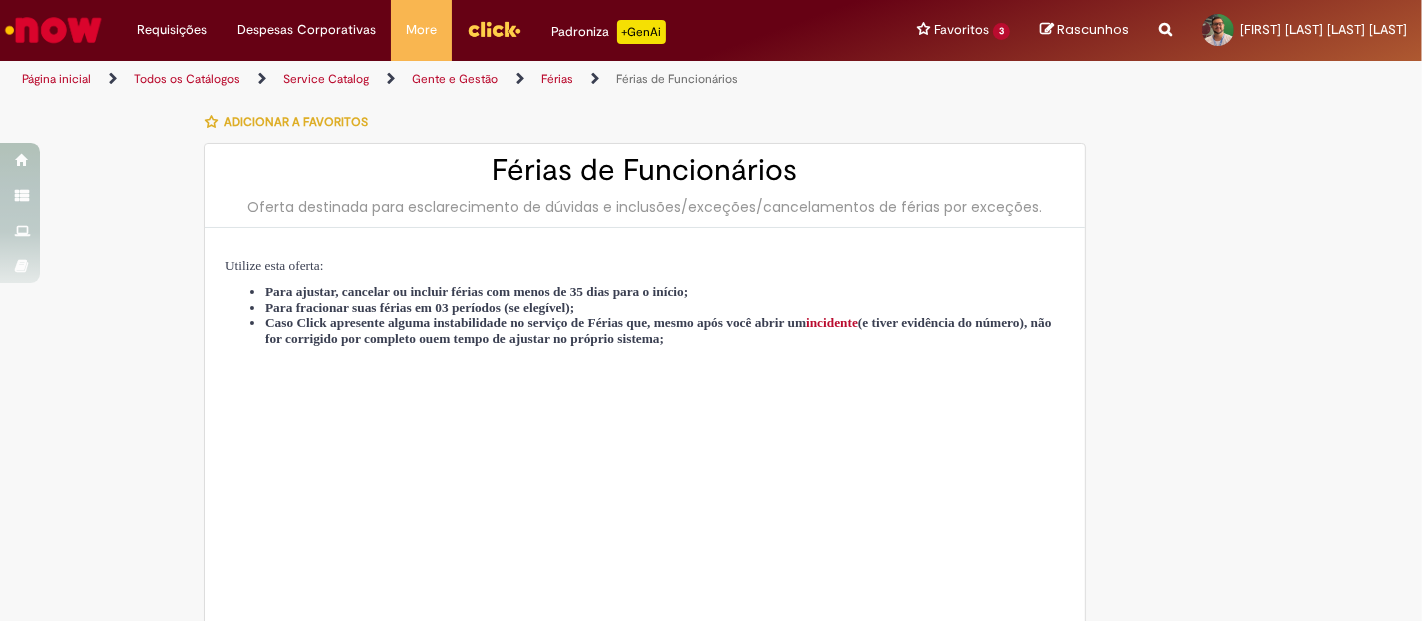 type on "********" 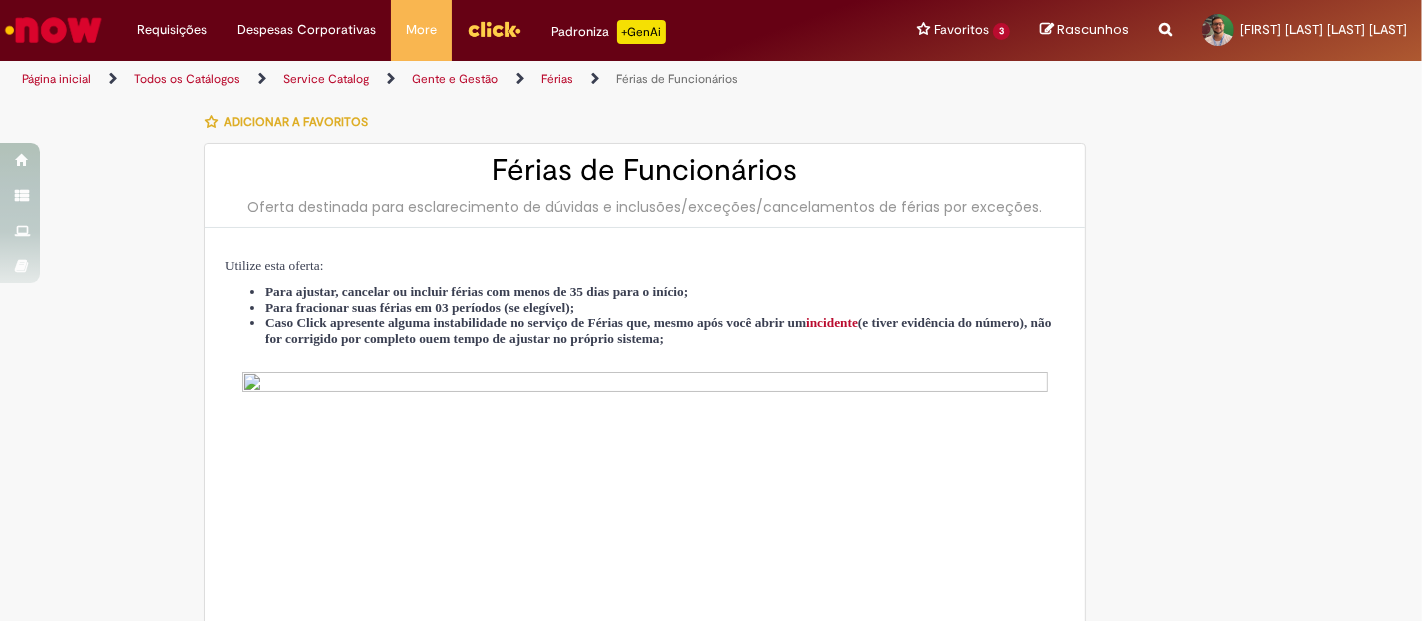 type on "**********" 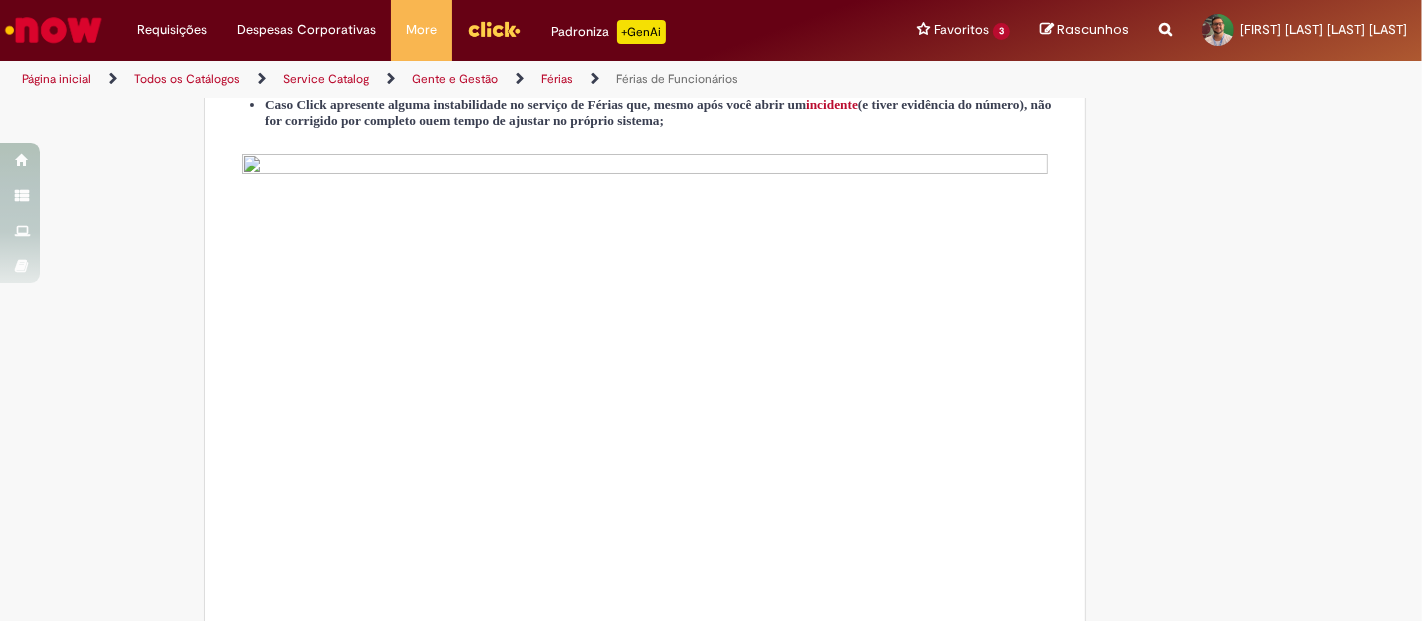 type on "**********" 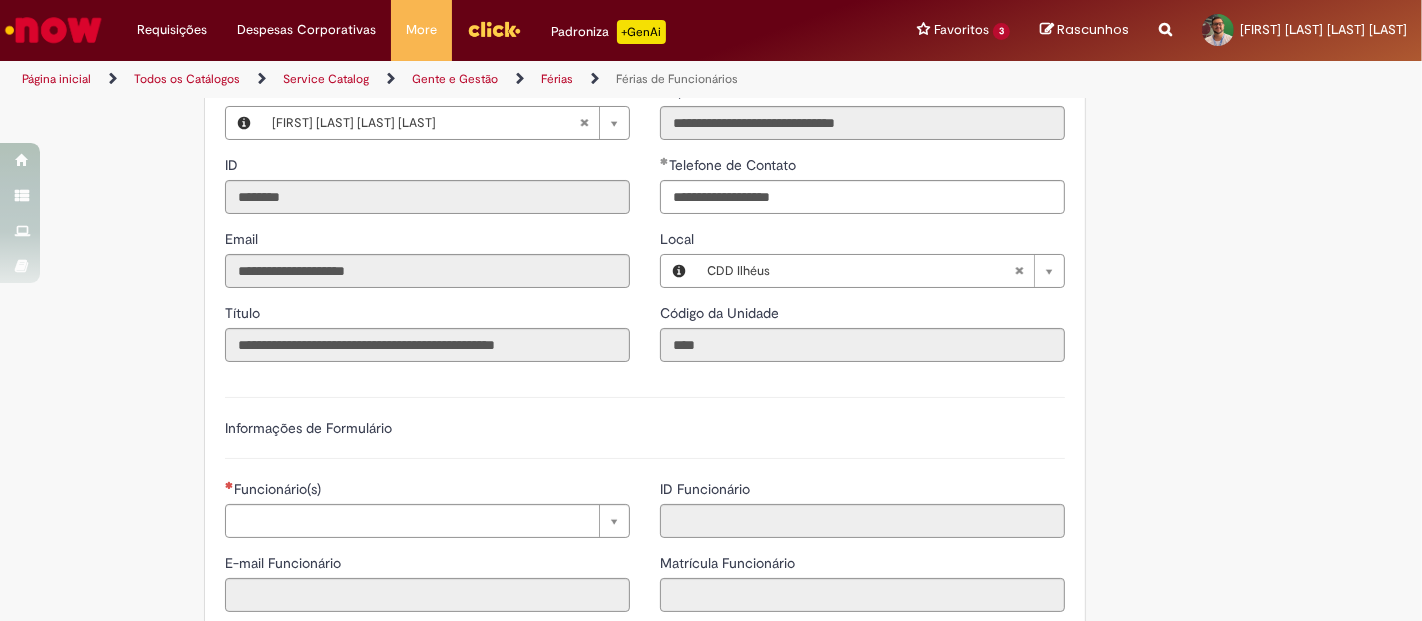 scroll, scrollTop: 1222, scrollLeft: 0, axis: vertical 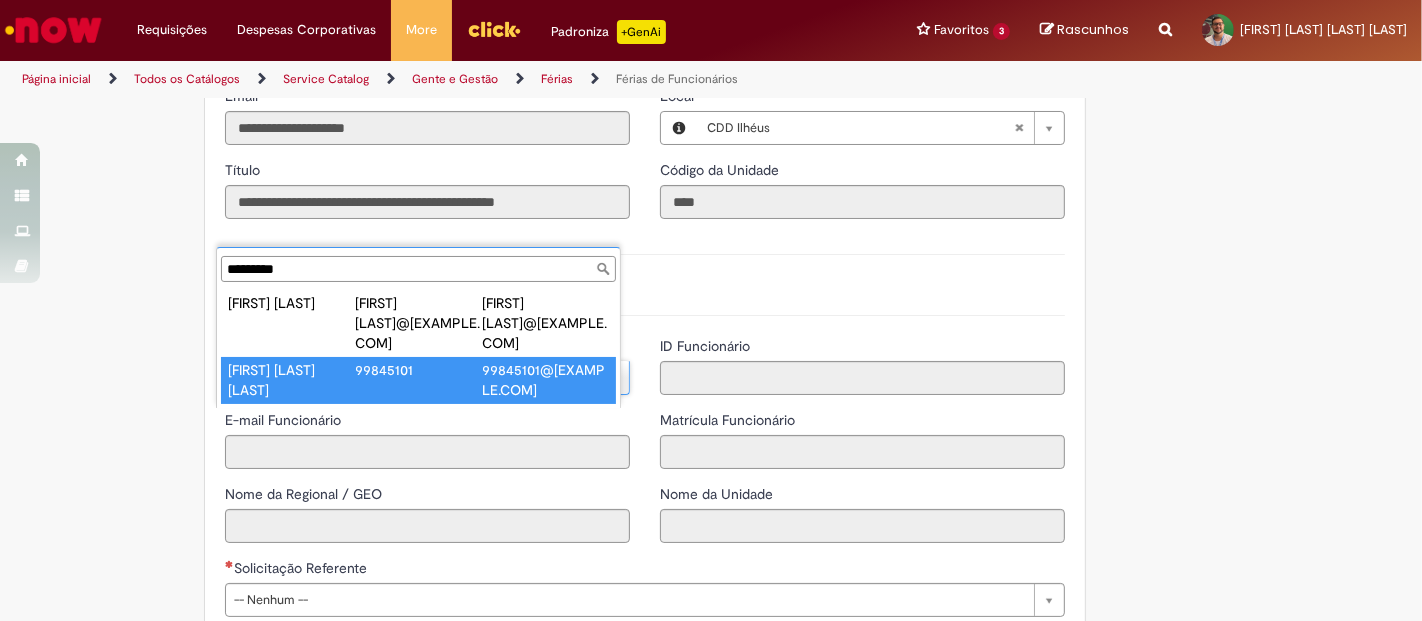 type on "*********" 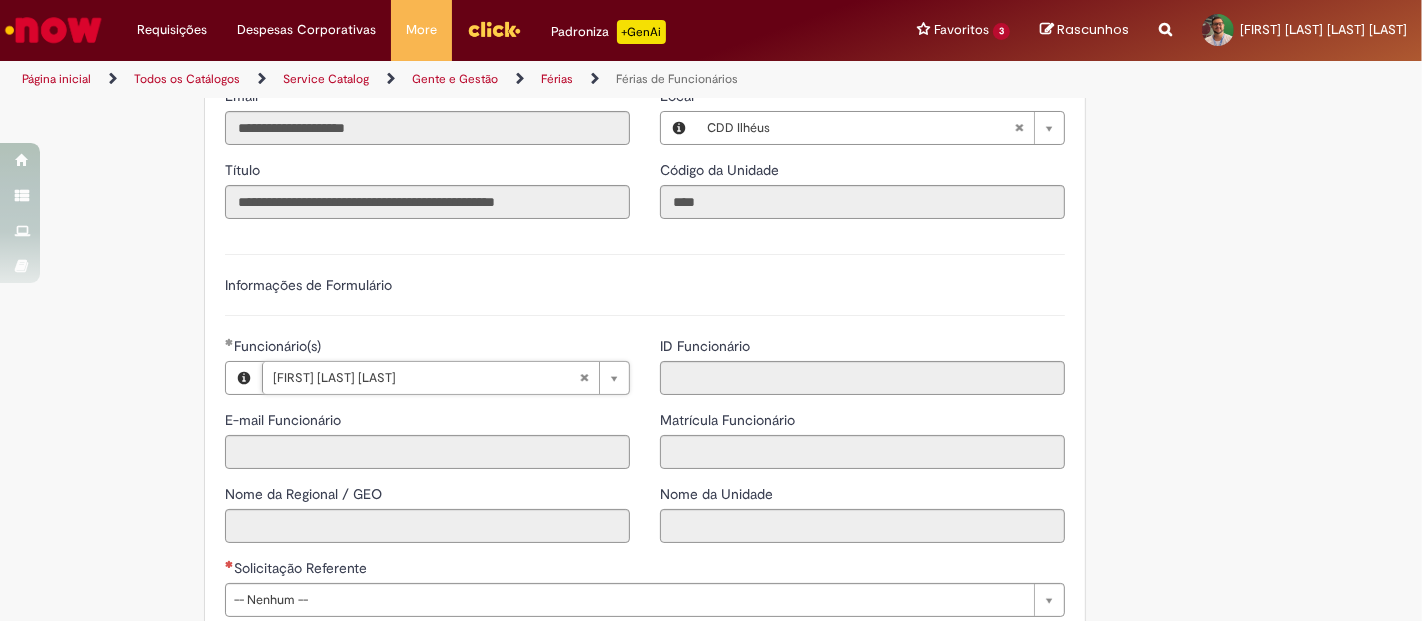 type on "**********" 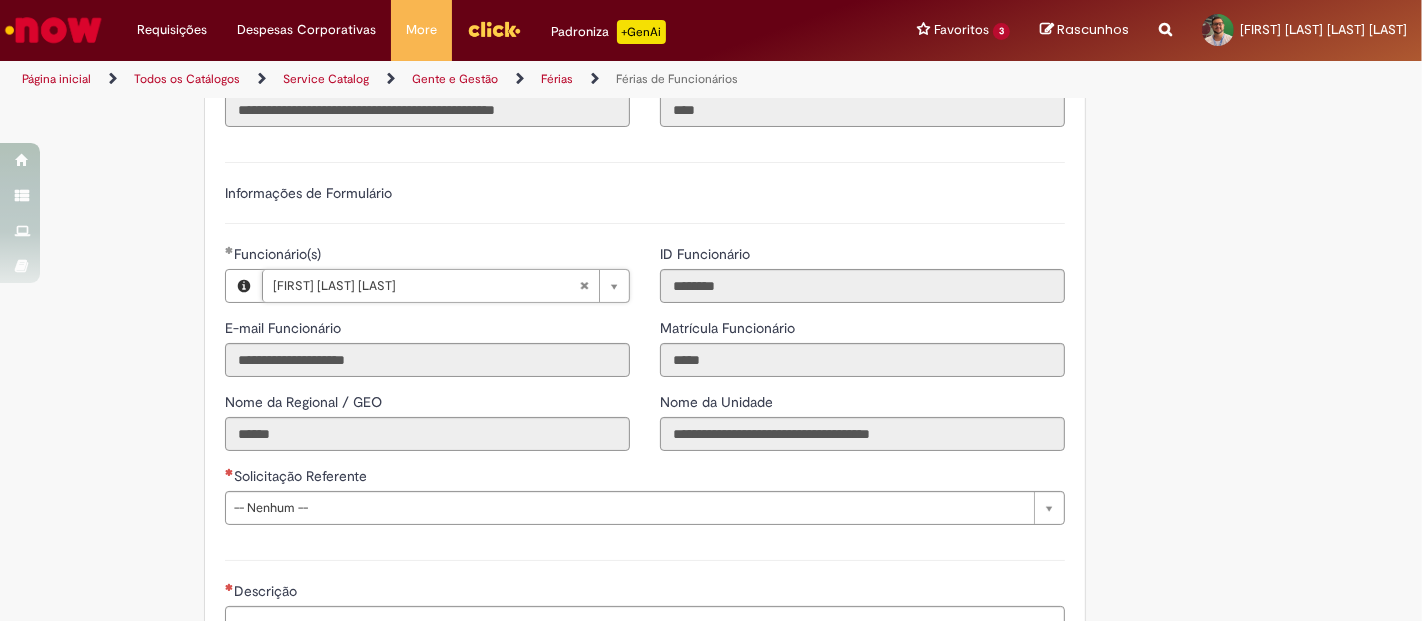 scroll, scrollTop: 1444, scrollLeft: 0, axis: vertical 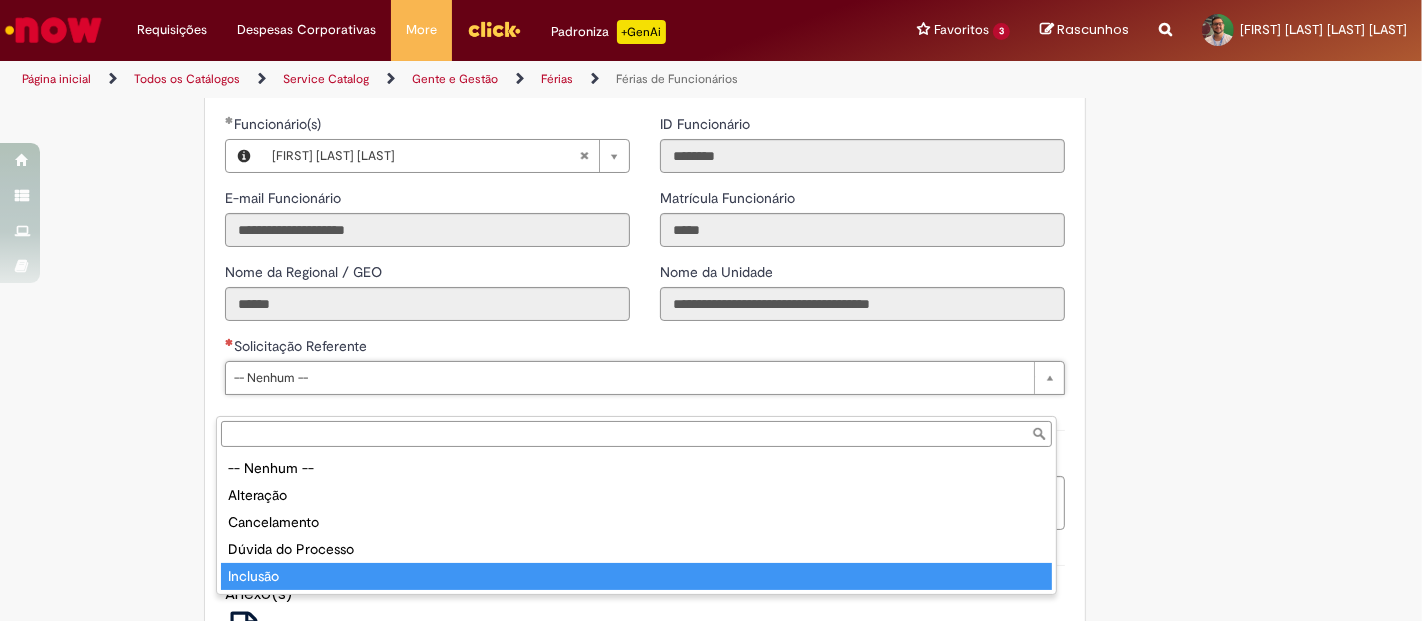 type on "********" 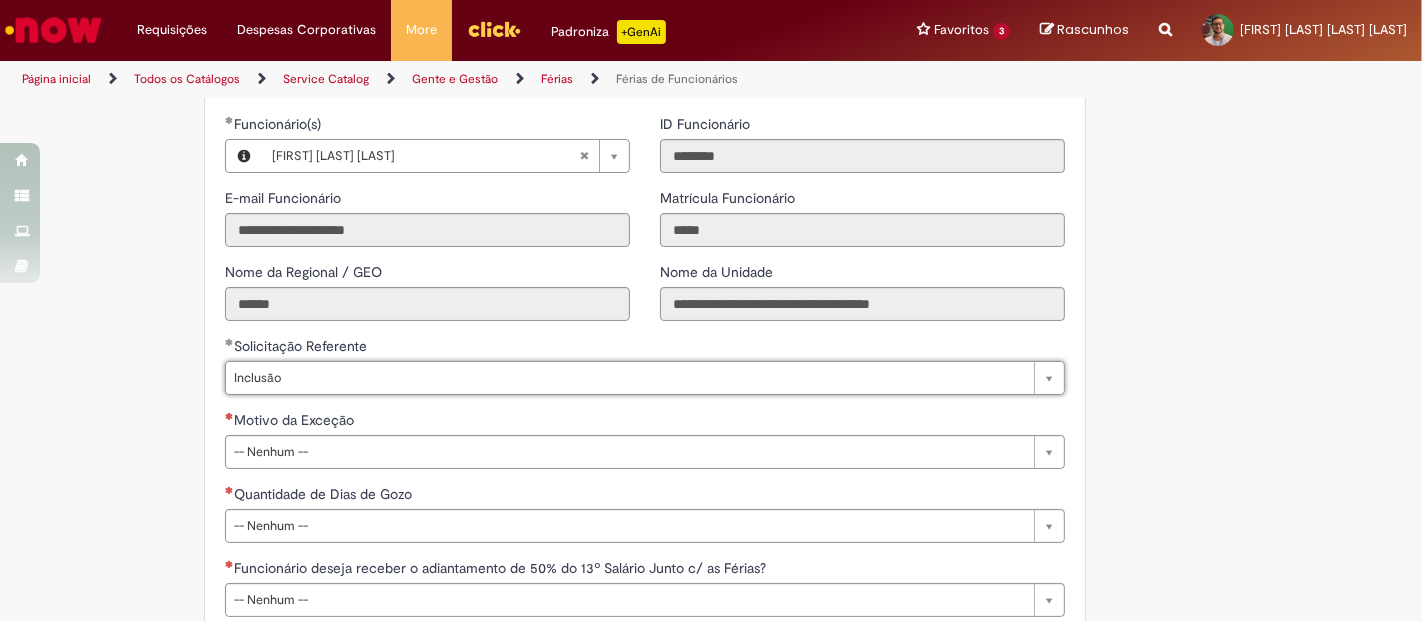 scroll, scrollTop: 1555, scrollLeft: 0, axis: vertical 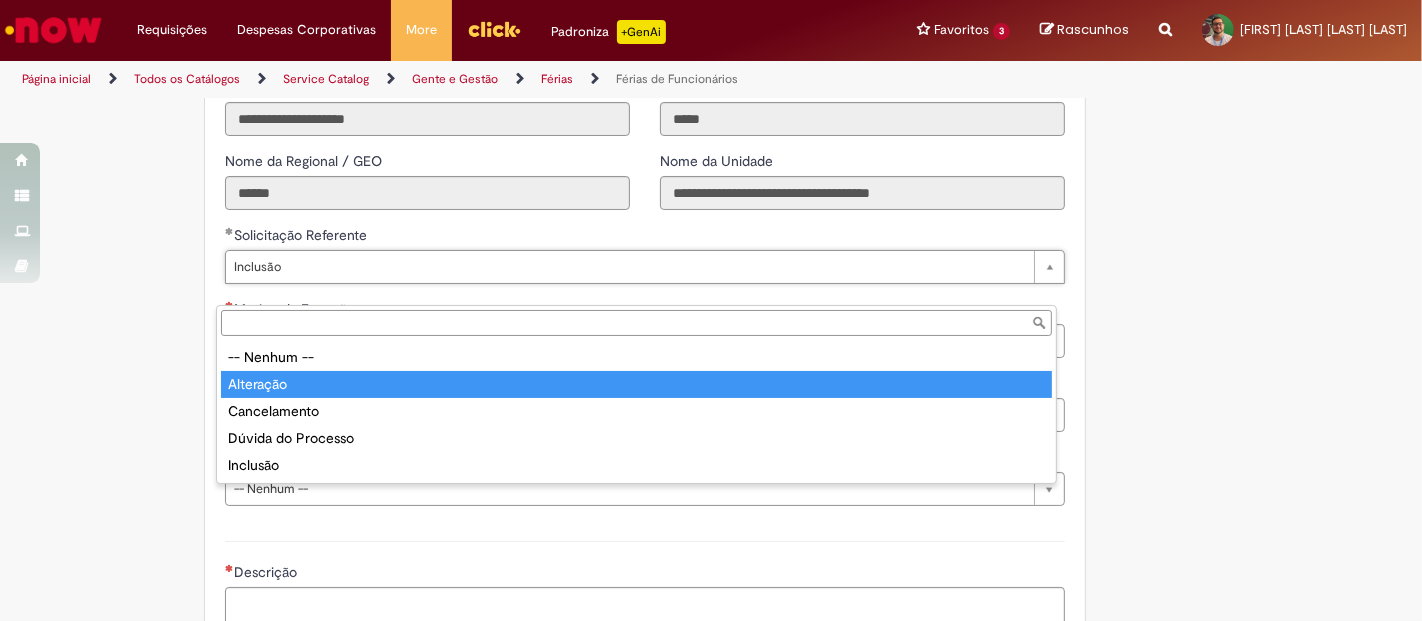 type on "*********" 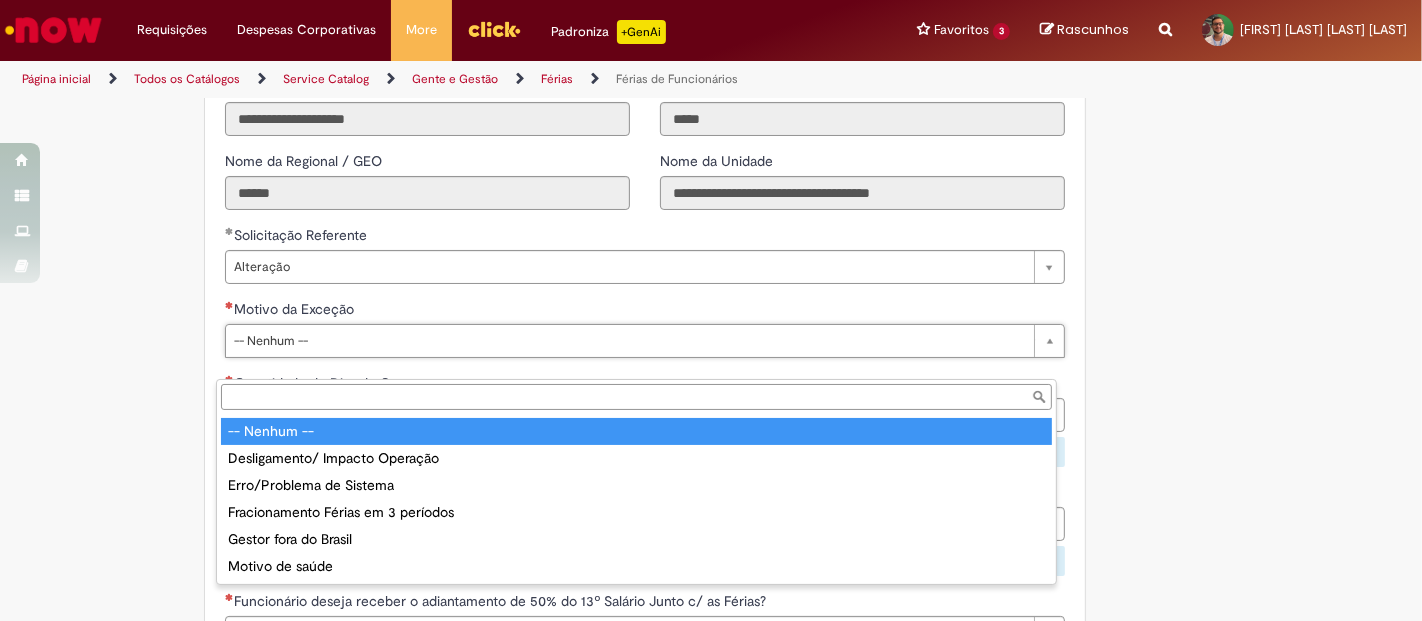 scroll, scrollTop: 0, scrollLeft: 0, axis: both 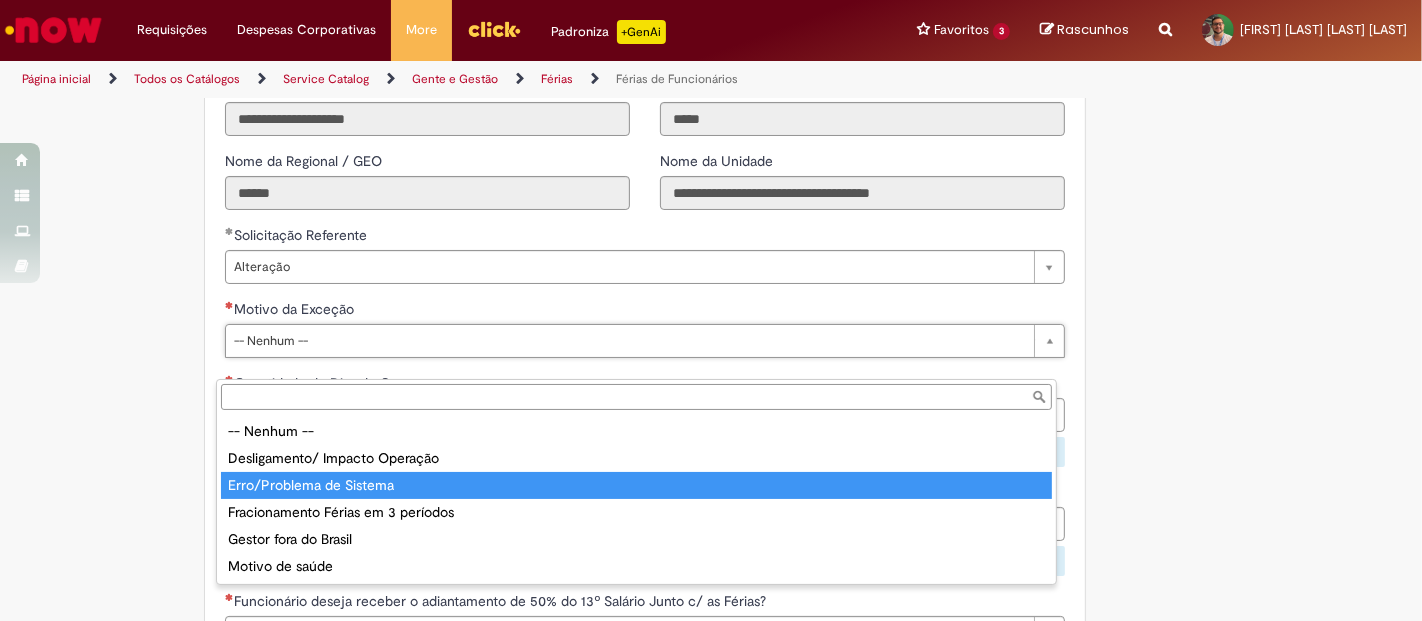 type on "**********" 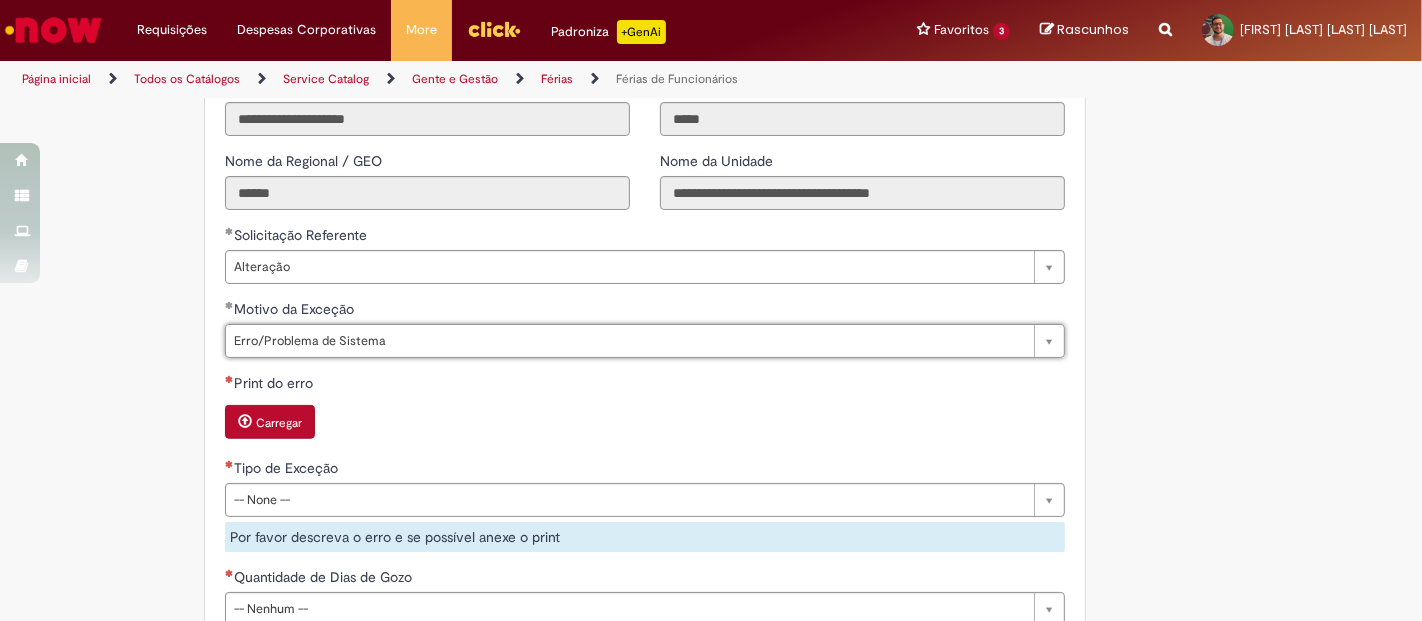 scroll, scrollTop: 1666, scrollLeft: 0, axis: vertical 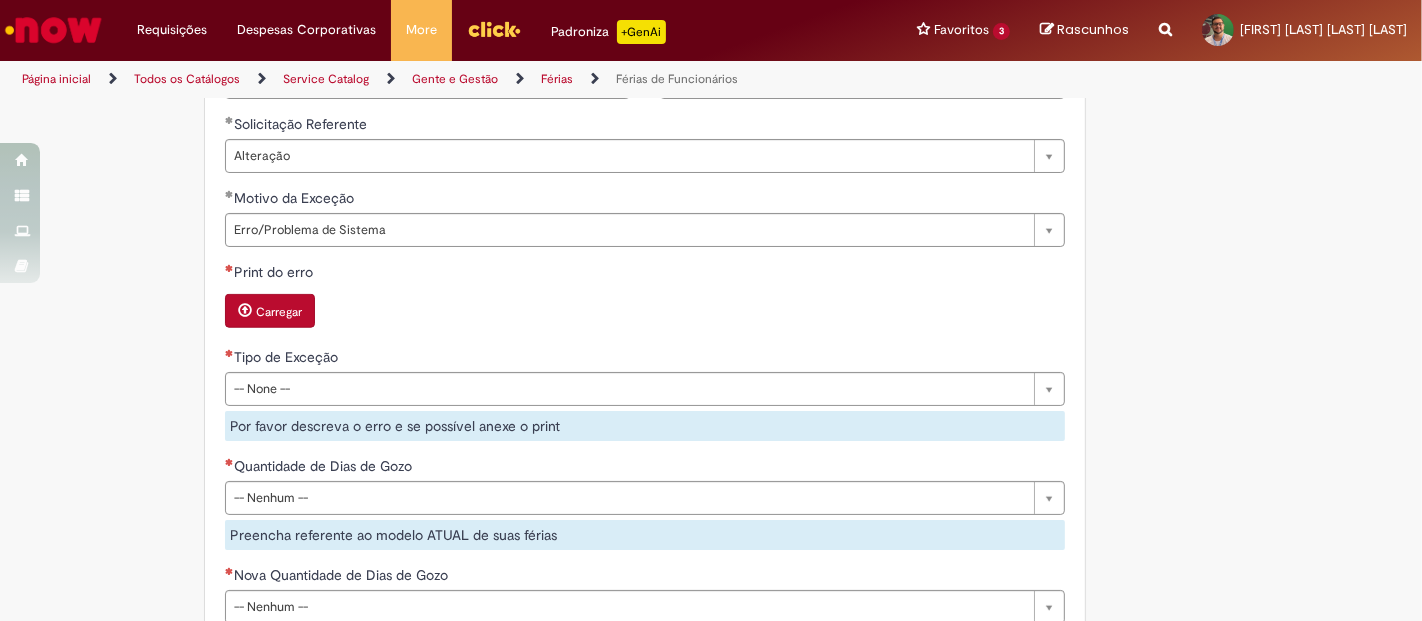 click on "Carregar" at bounding box center (279, 312) 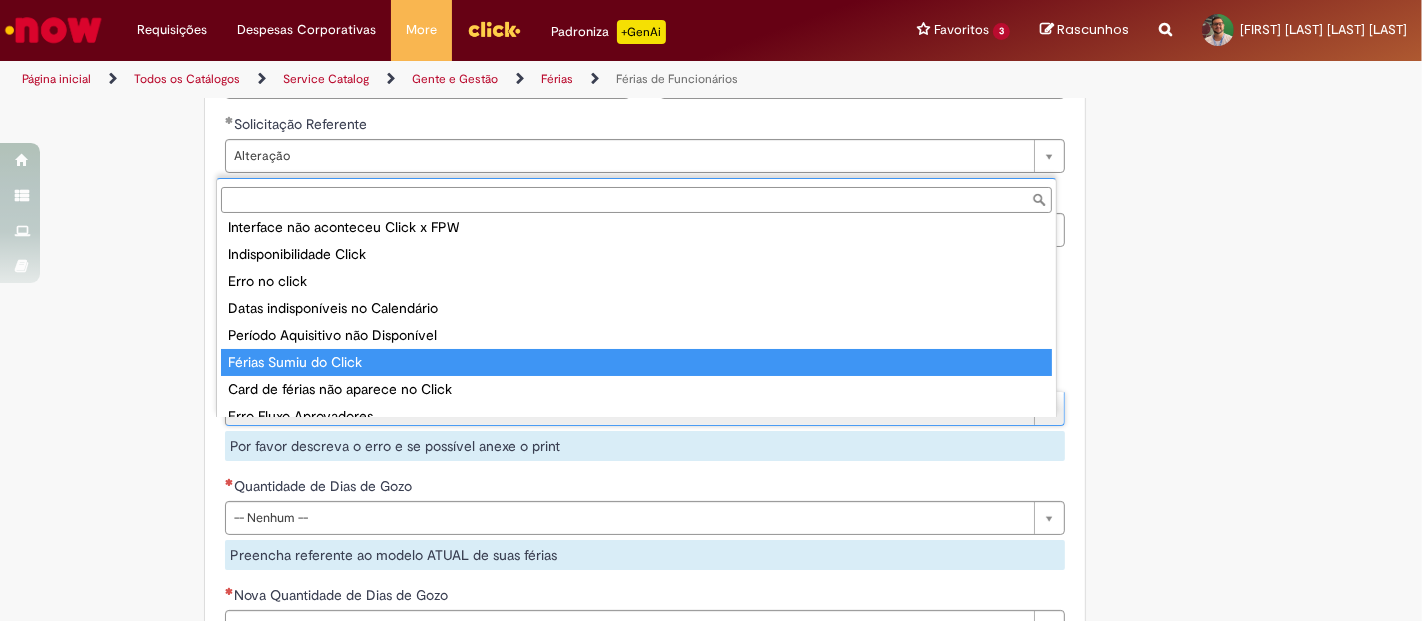 scroll, scrollTop: 50, scrollLeft: 0, axis: vertical 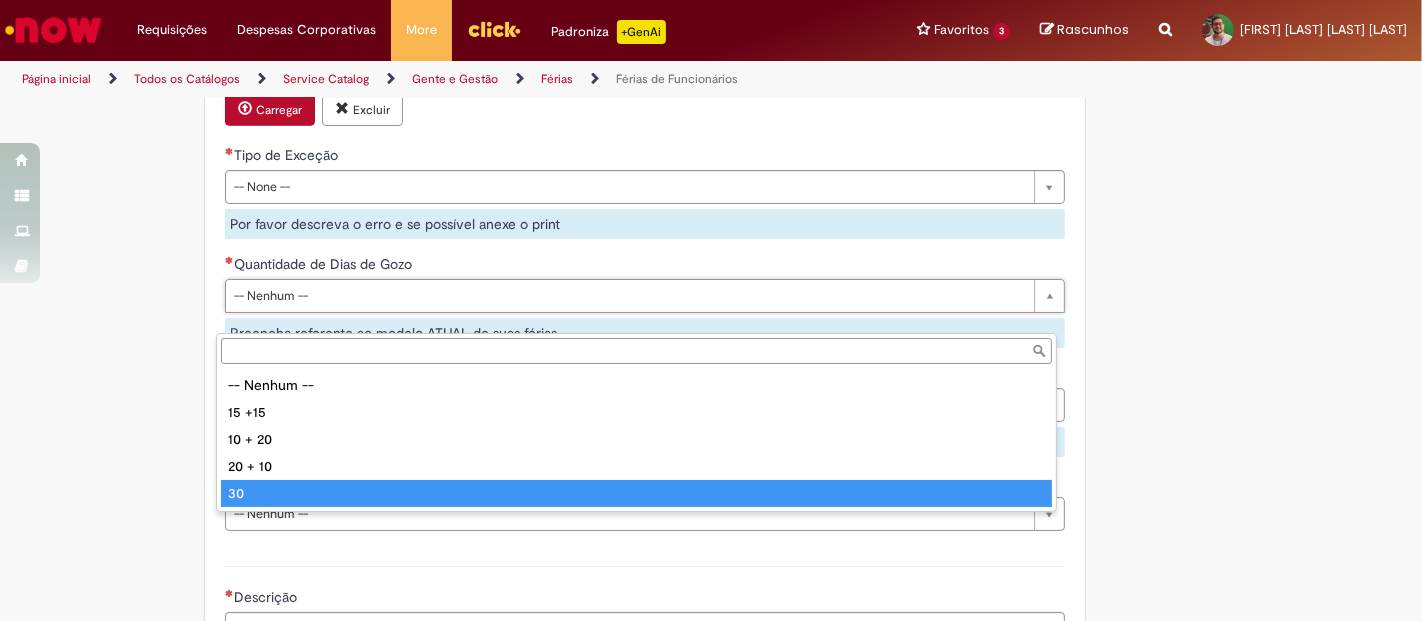 type on "**" 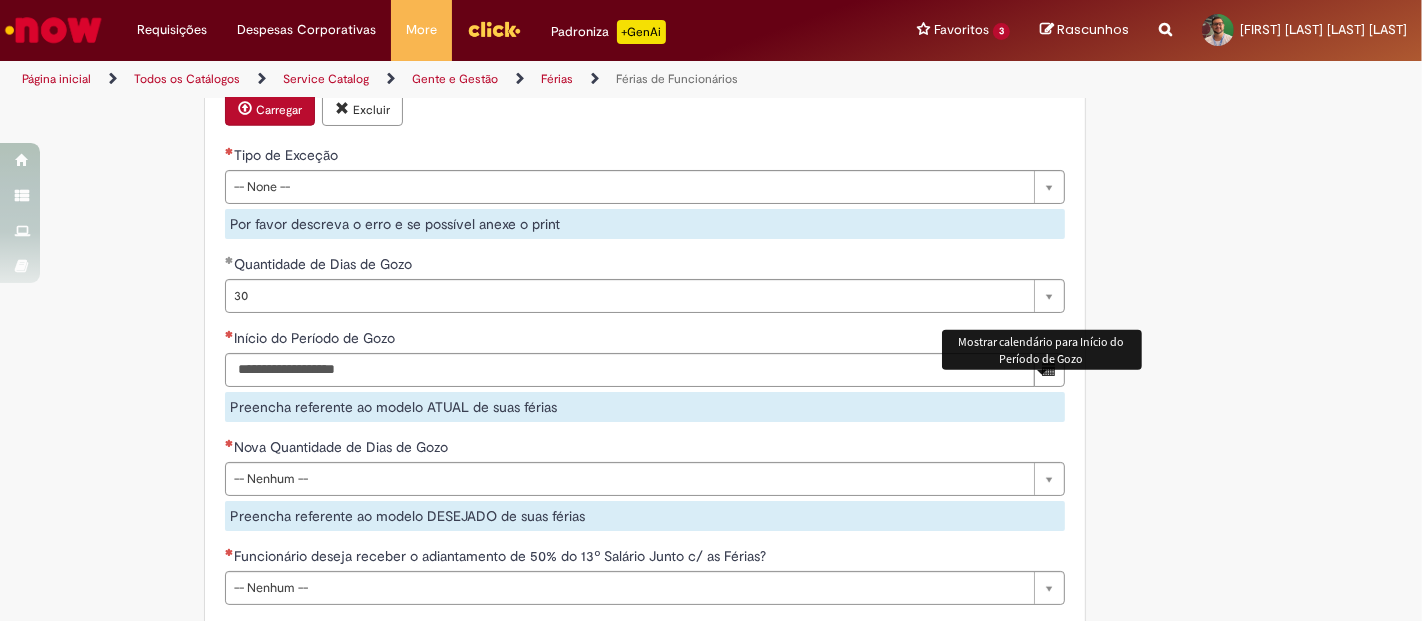 click at bounding box center [1049, 369] 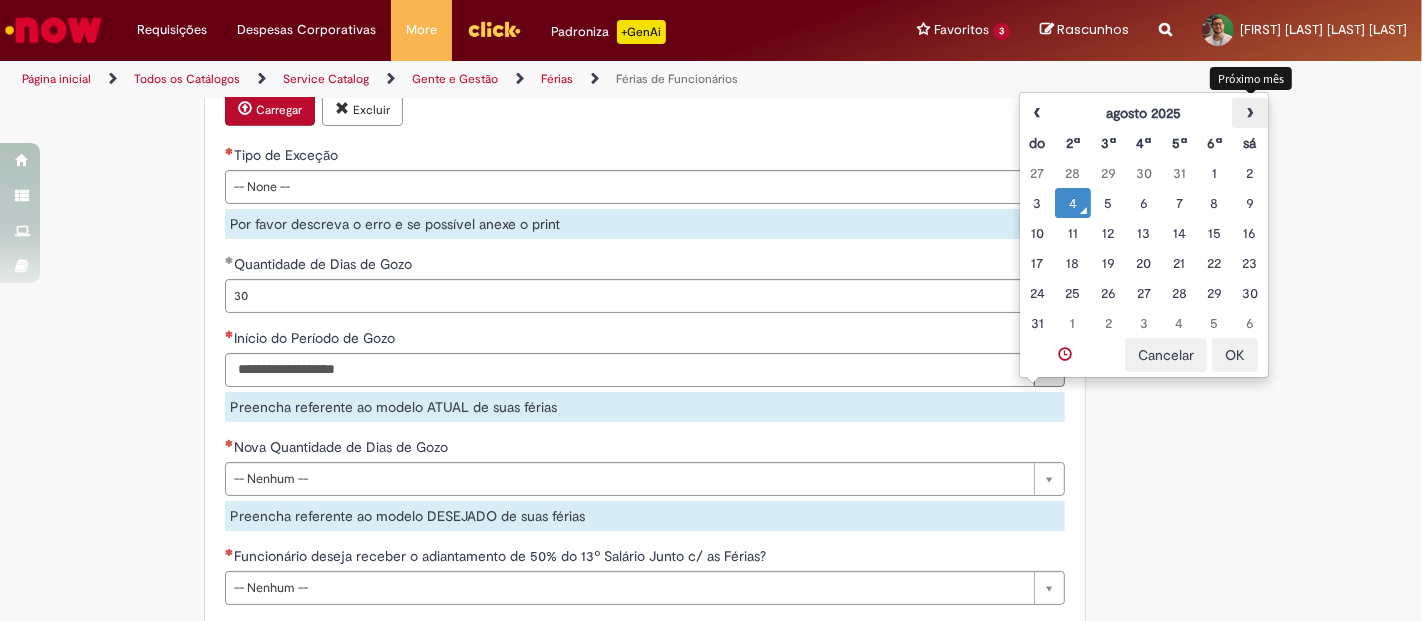 click on "›" at bounding box center [1249, 113] 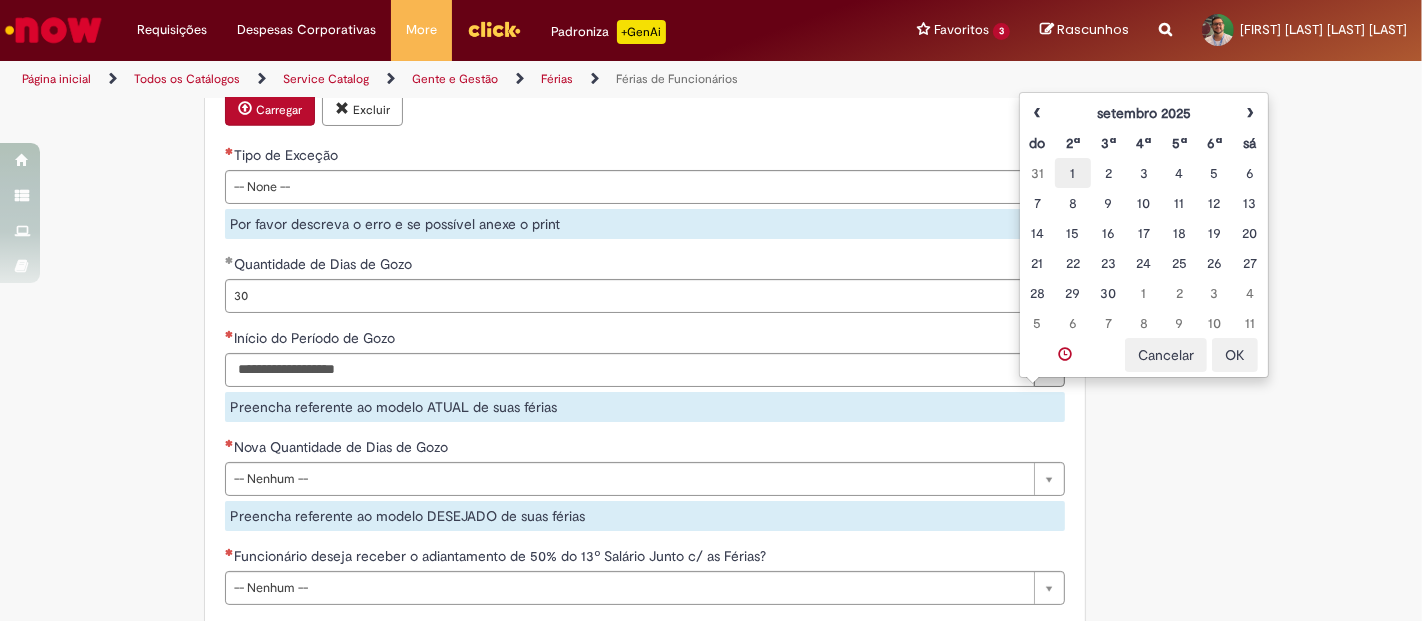 click on "1" at bounding box center [1072, 173] 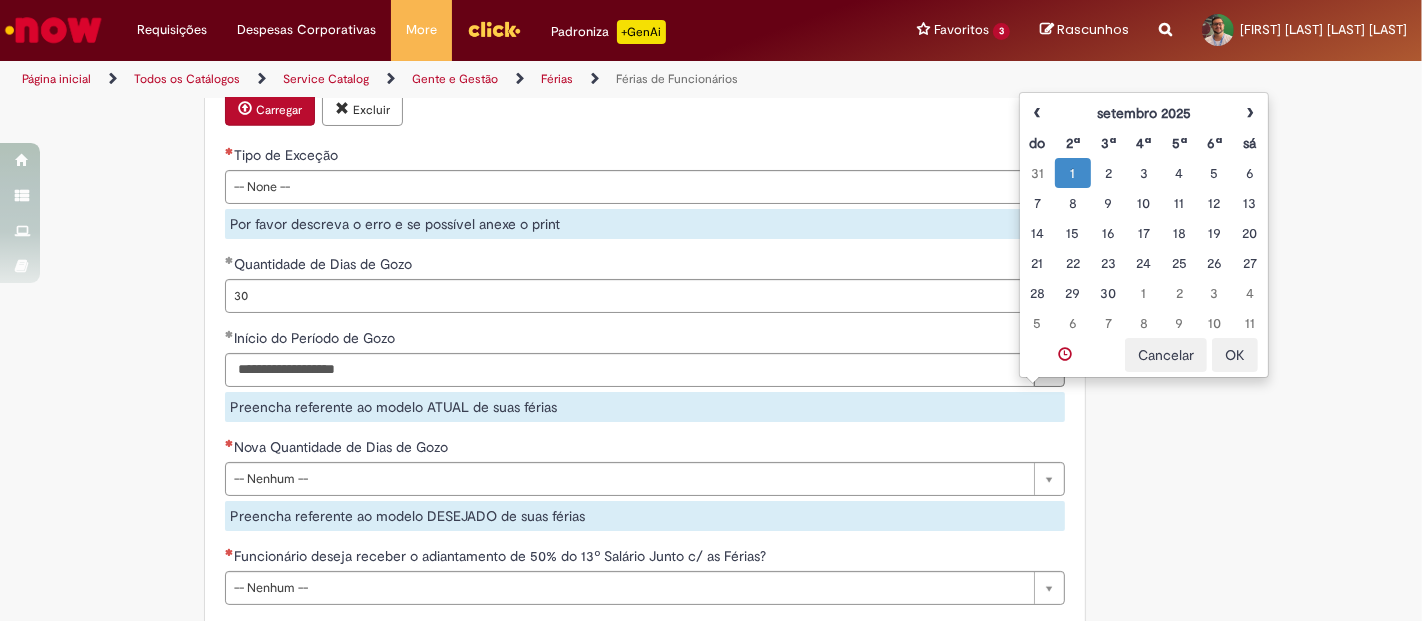 click on "Adicionar a Favoritos
Férias de Funcionários
Oferta destinada para esclarecimento de dúvidas e inclusões/exceções/cancelamentos de férias por exceções.
Utilize esta oferta:
Para ajustar, cancelar ou incluir férias com menos de 35 dias para o início;
Para fracionar suas férias em 03 períodos (se elegível);
Caso Click apresente alguma instabilidade no serviço de Férias que, mesmo após você abrir um  incidente  (e tiver evidência do número), não for corrigido por completo ou  em tempo de ajustar no próprio sistema;
> Para incluir, alterar ou cancelar Férias dentro do prazo de 35 dias de antecedência, é só acessar  Portal Click  > Você > Férias; > Para acessar a Diretriz de Férias, basta  clicar aqui
> Ficou com dúvidas sobre Férias via Termo? É só acessar a   FAQ – Fluxo de alteração de férias por exceção no Click  ou abrir chamado na oferta  ." at bounding box center [613, -325] 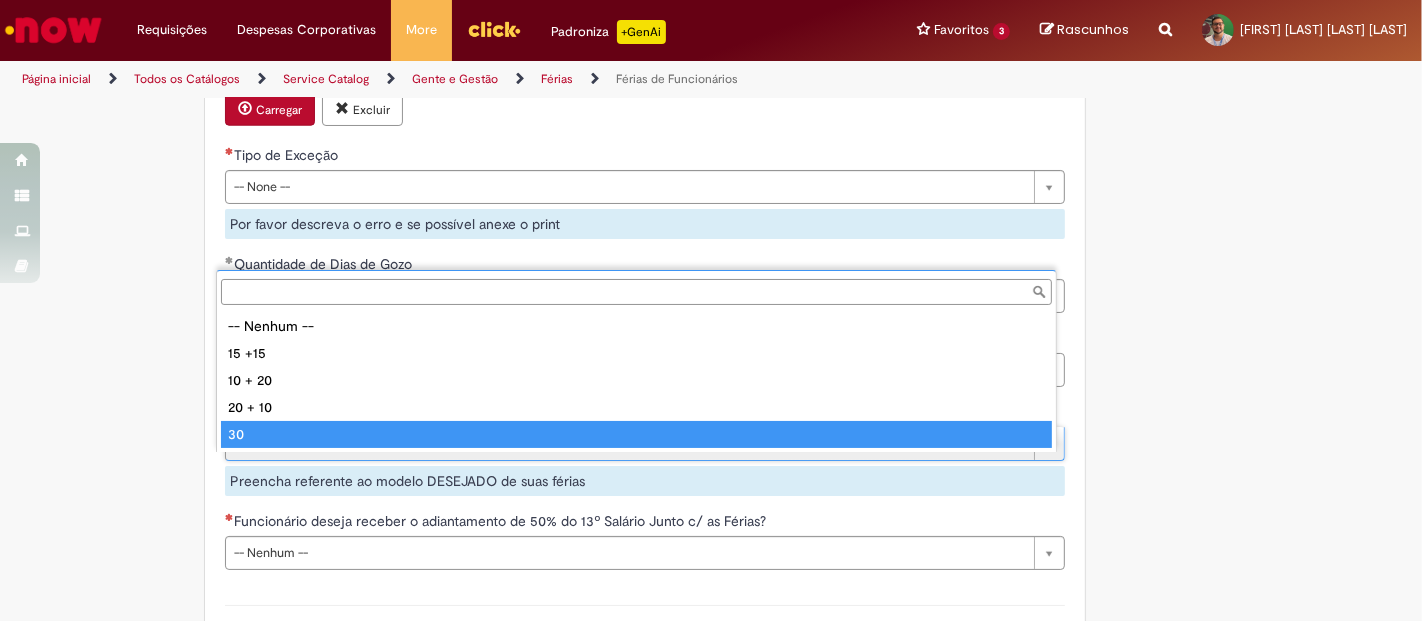 type on "**" 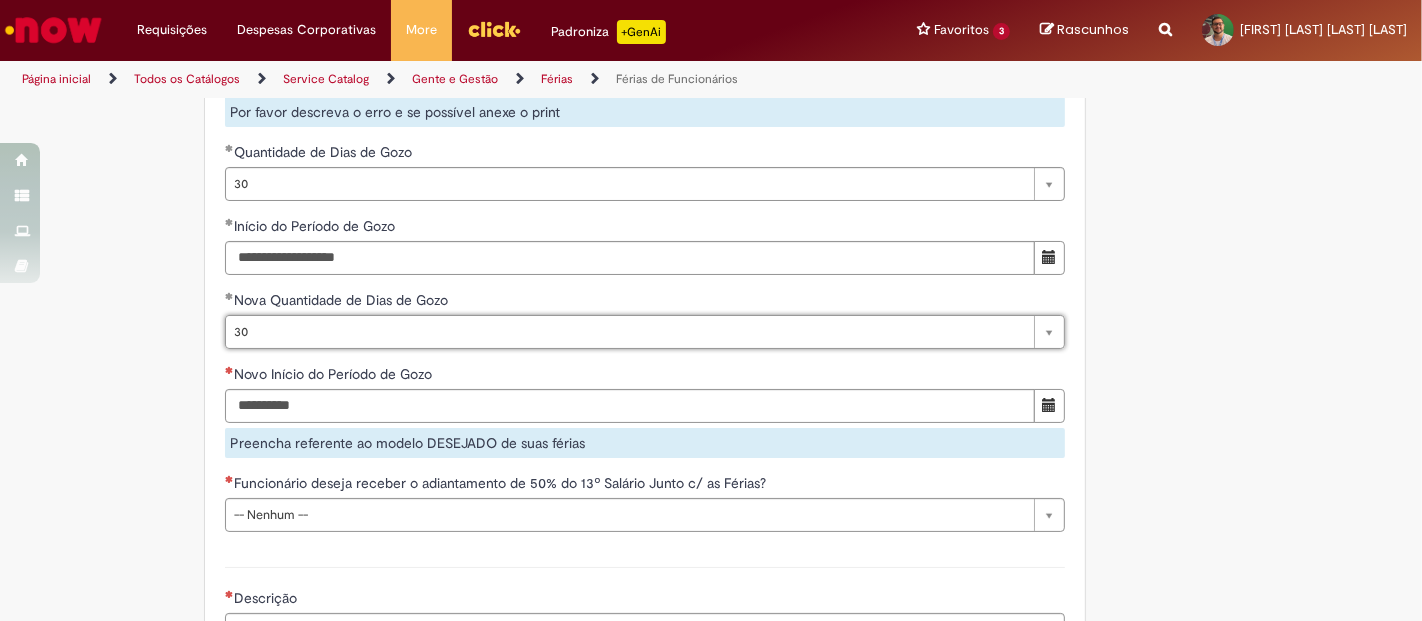 scroll, scrollTop: 2111, scrollLeft: 0, axis: vertical 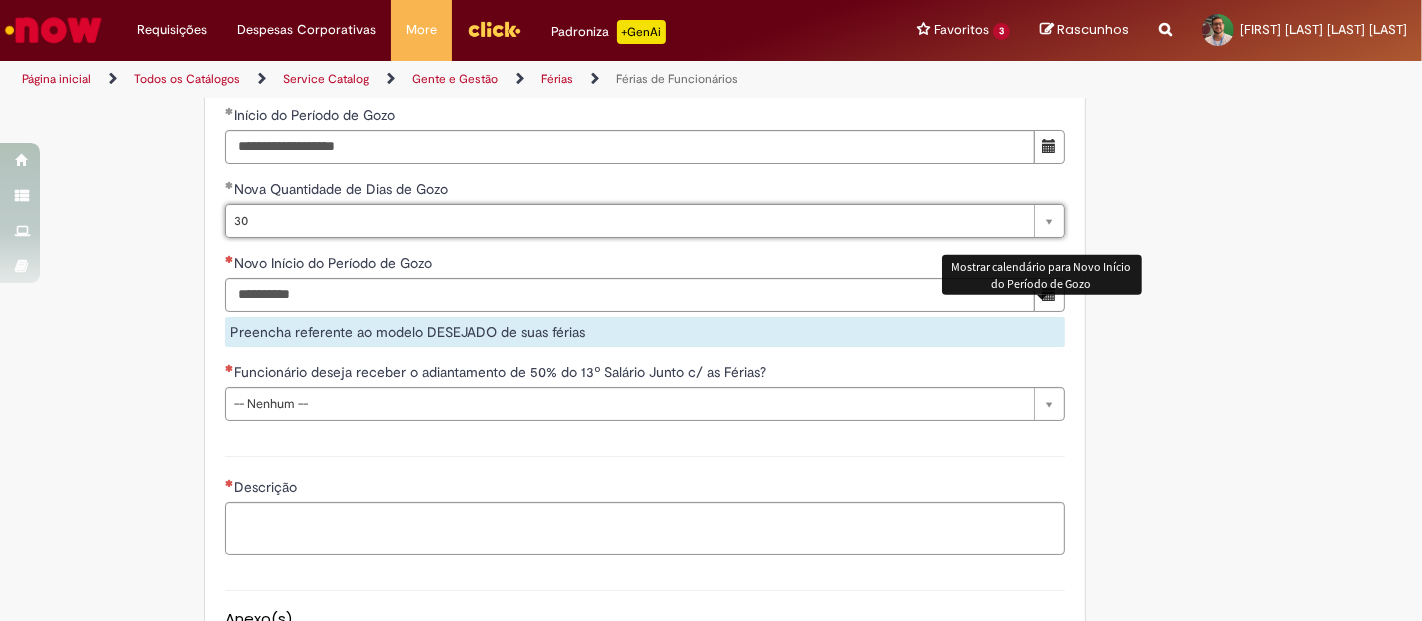 click at bounding box center (1049, 294) 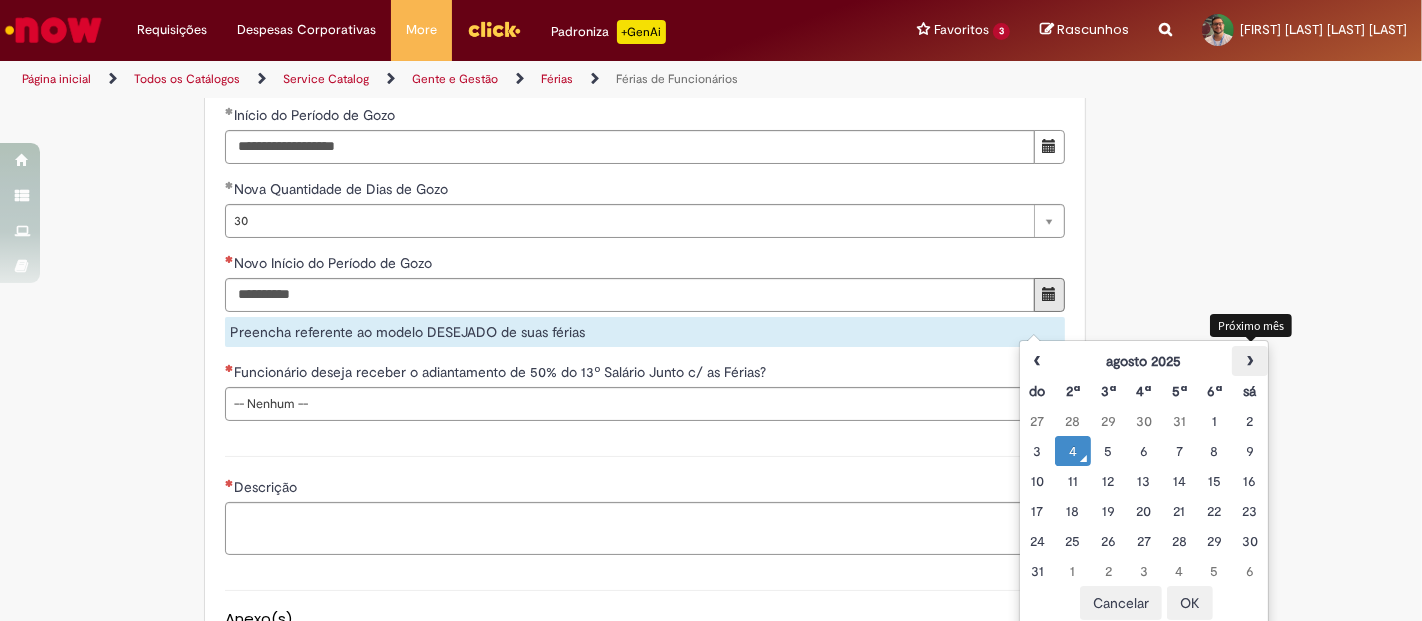click on "›" at bounding box center (1249, 361) 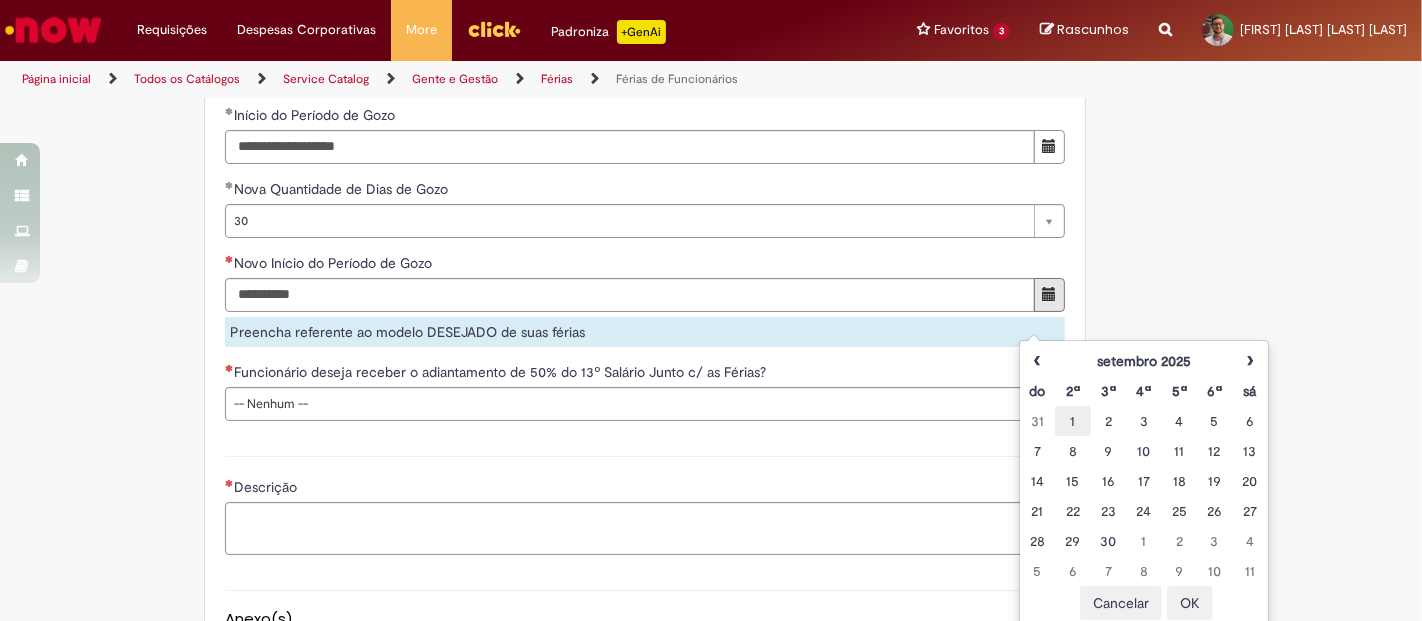 click on "1" at bounding box center (1072, 421) 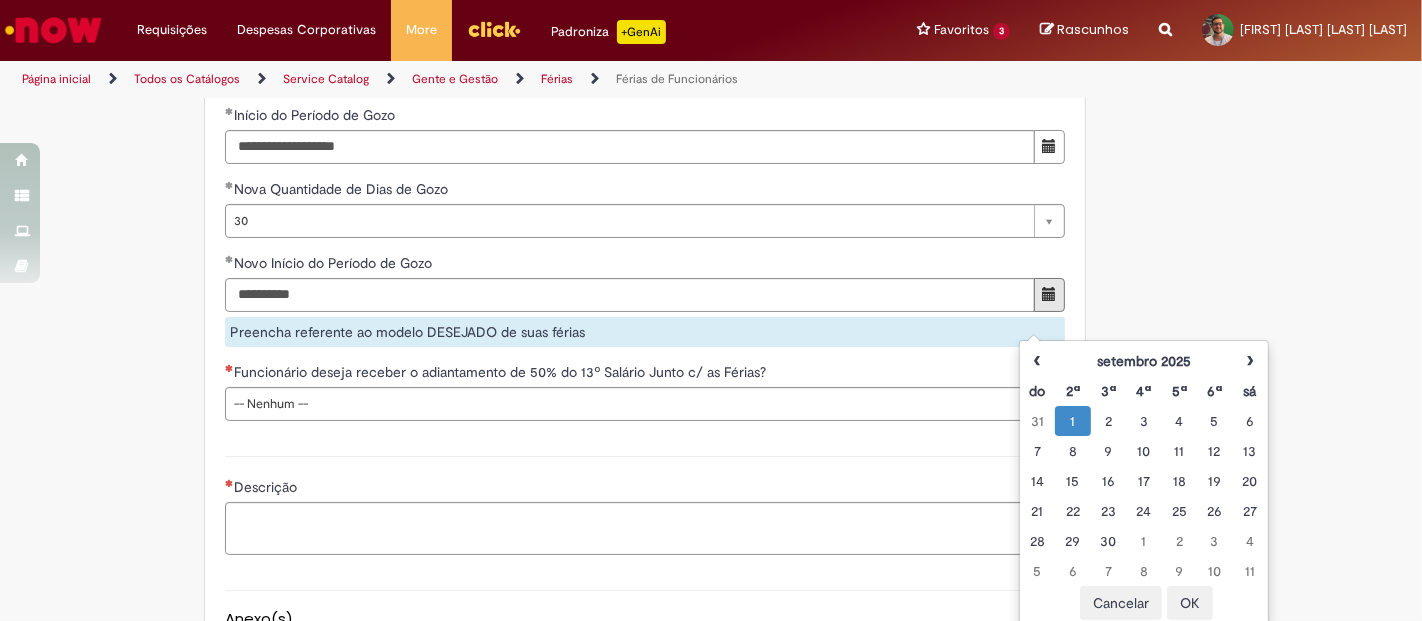type on "**********" 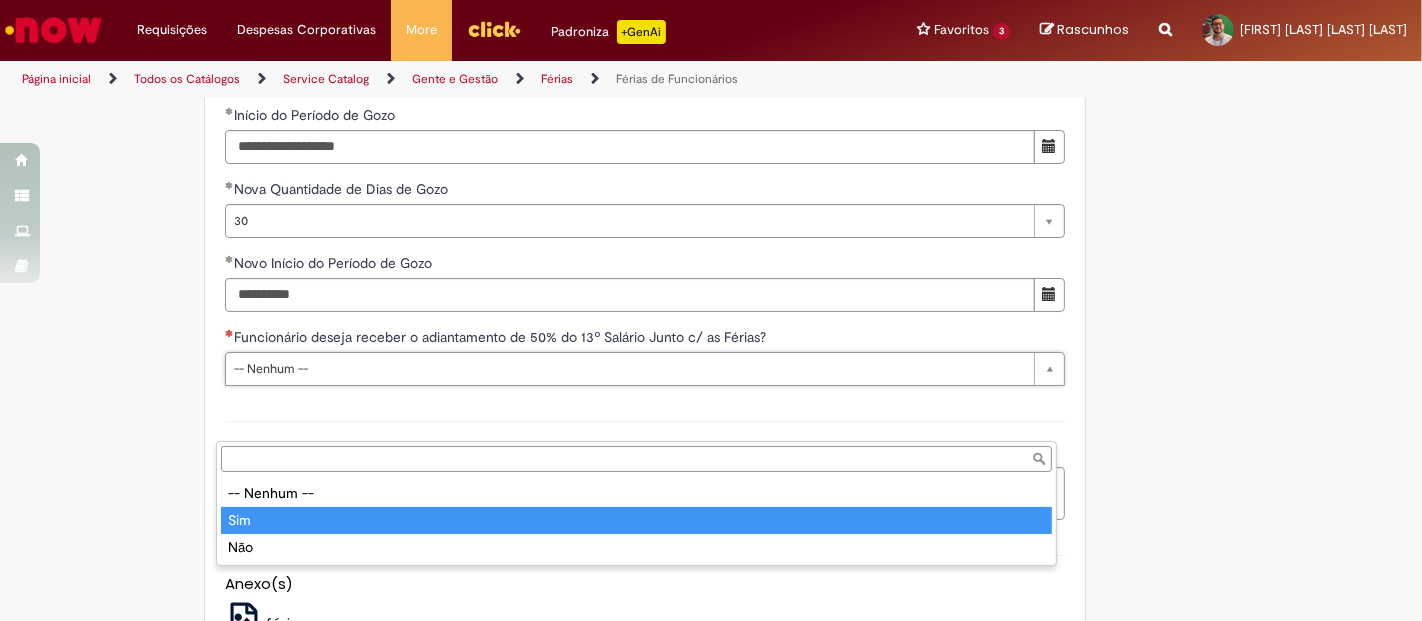 type on "***" 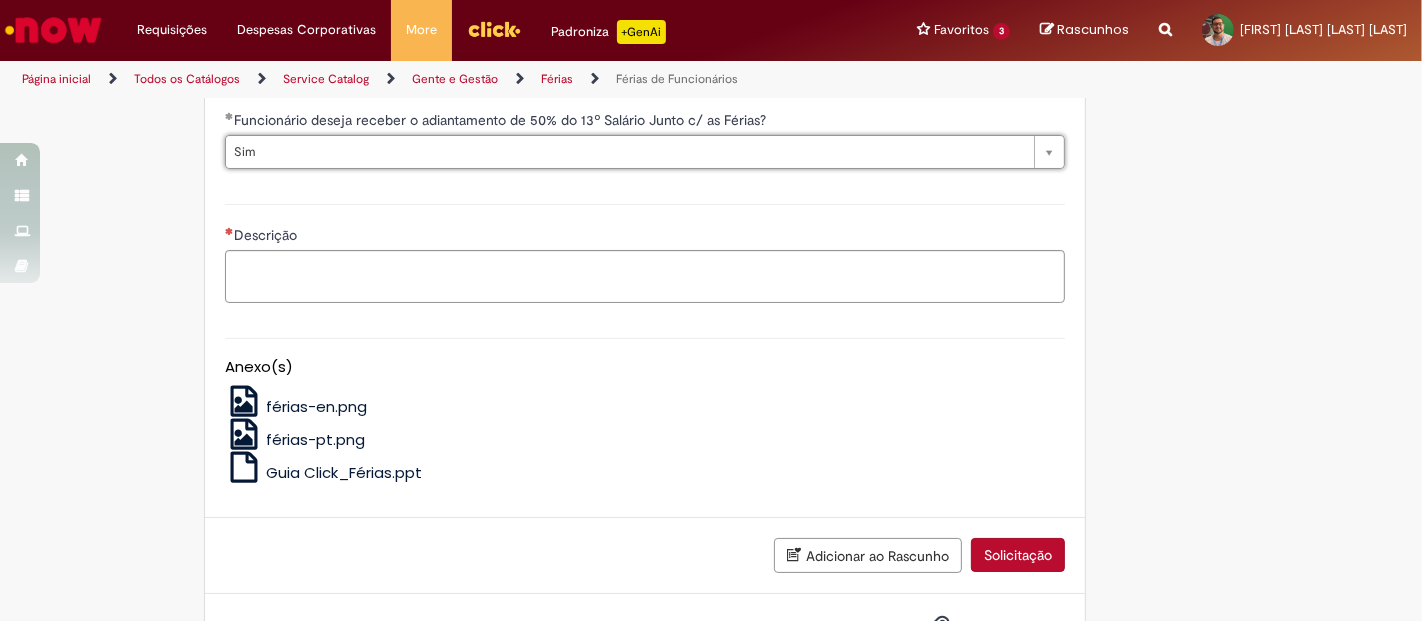 scroll, scrollTop: 2333, scrollLeft: 0, axis: vertical 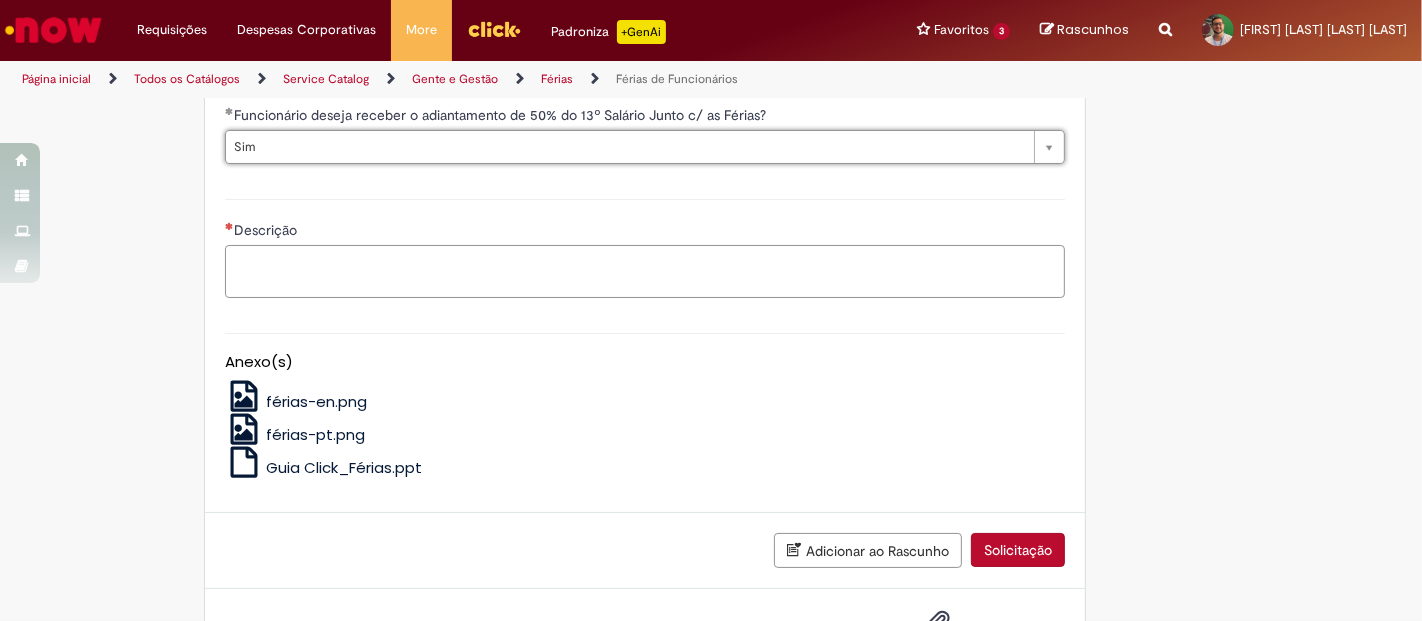 click on "Descrição" at bounding box center (645, 271) 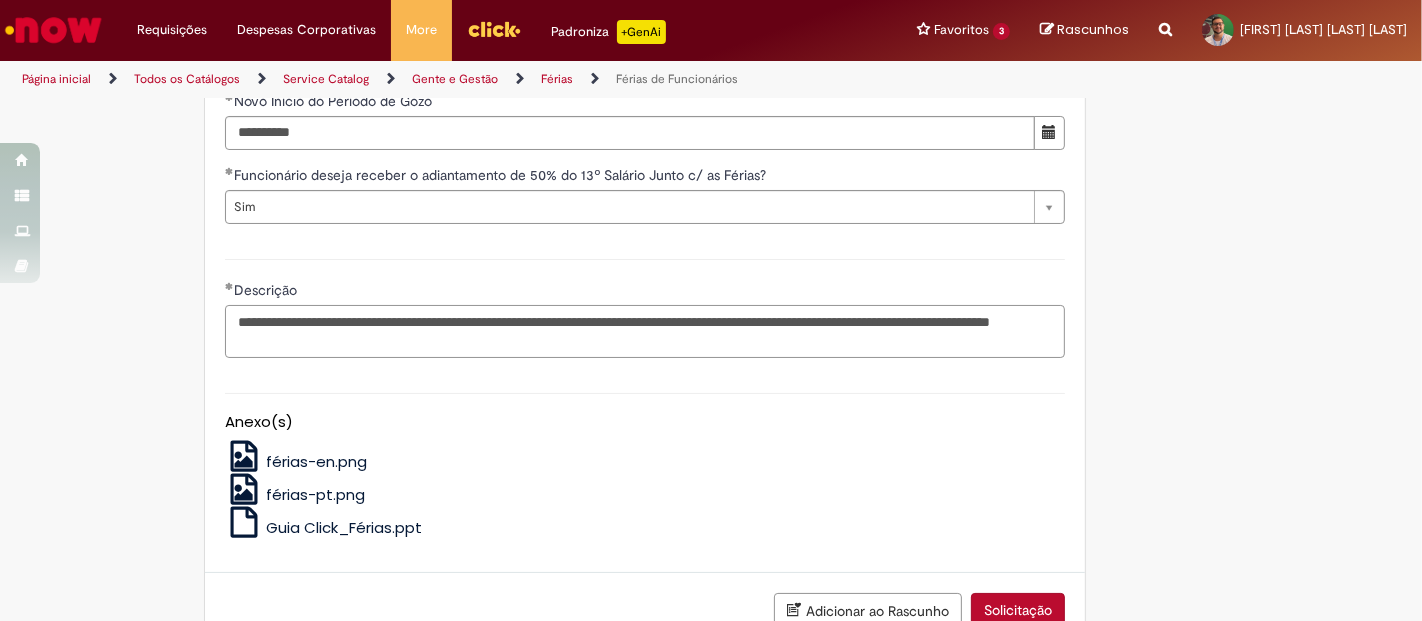 scroll, scrollTop: 2434, scrollLeft: 0, axis: vertical 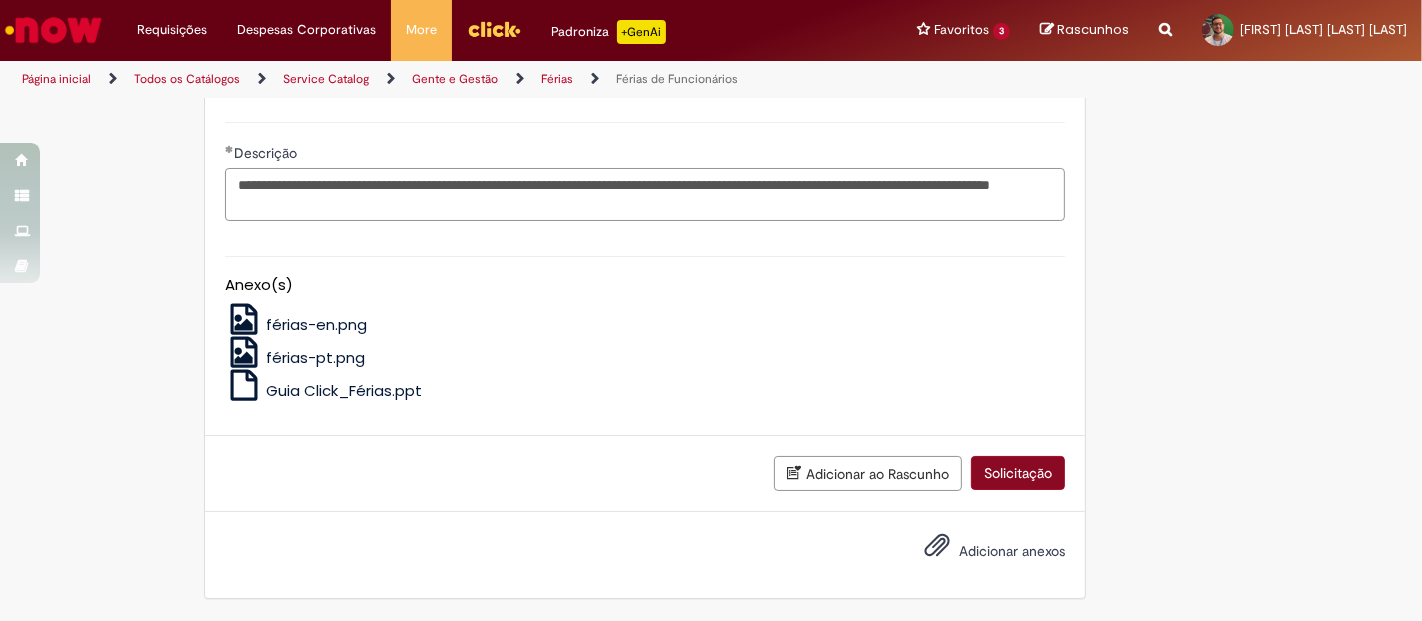 type on "**********" 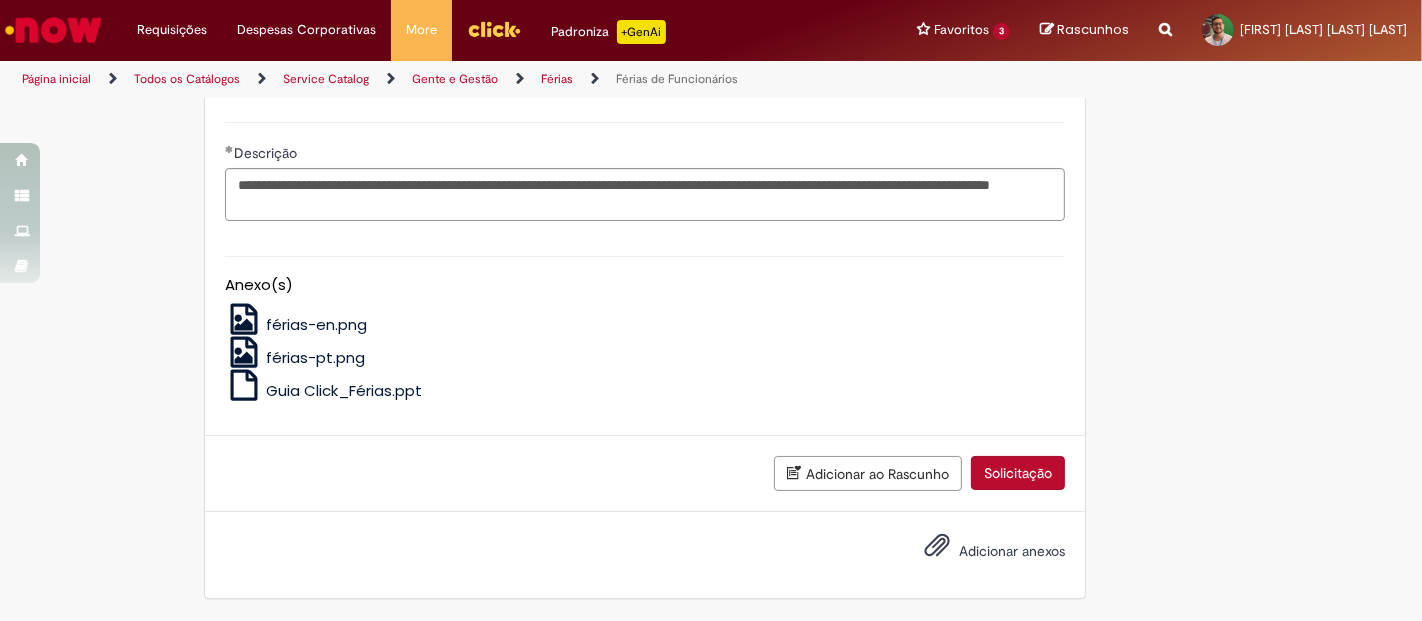 click on "Solicitação" at bounding box center [1018, 473] 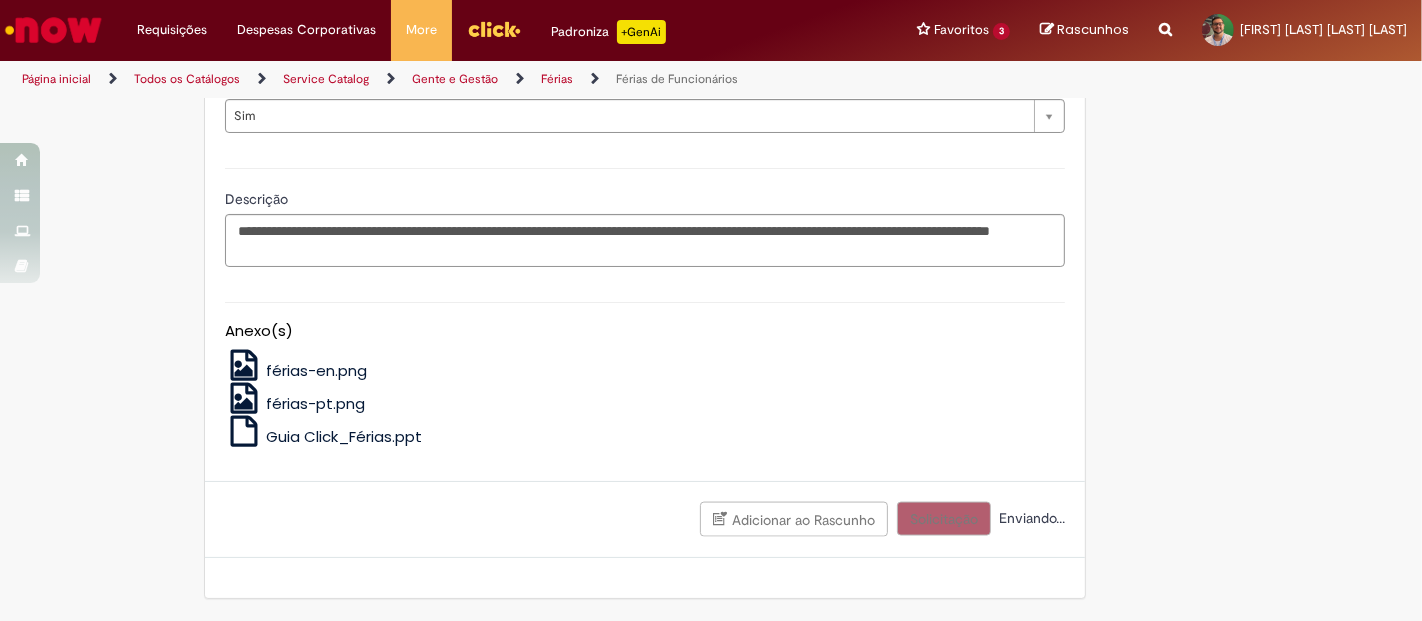 scroll, scrollTop: 1723, scrollLeft: 0, axis: vertical 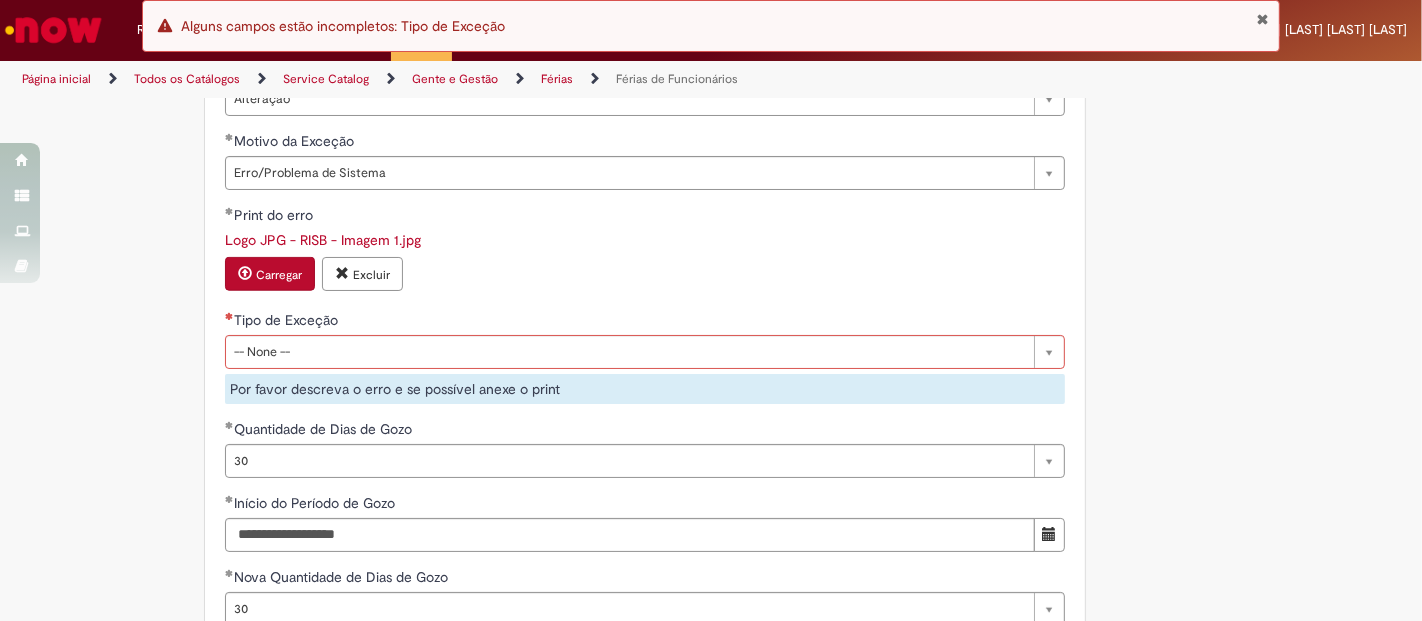 click on "**********" at bounding box center (645, 357) 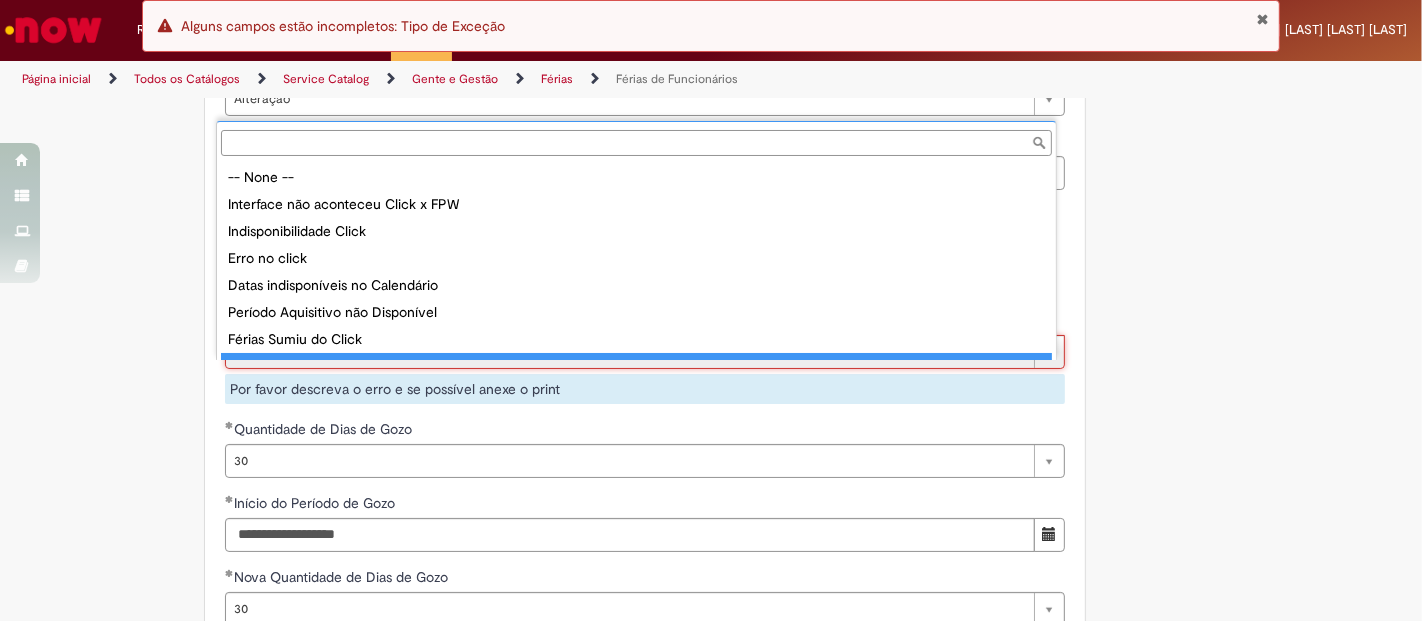 scroll, scrollTop: 16, scrollLeft: 0, axis: vertical 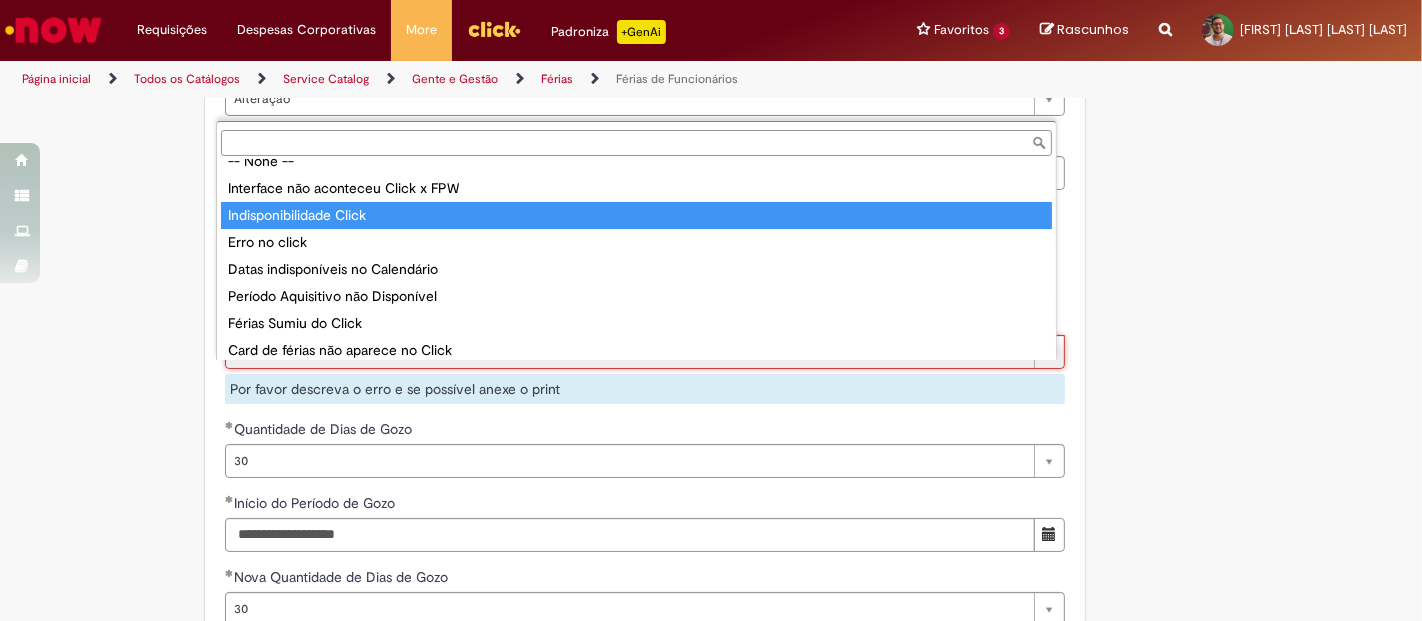 type on "**********" 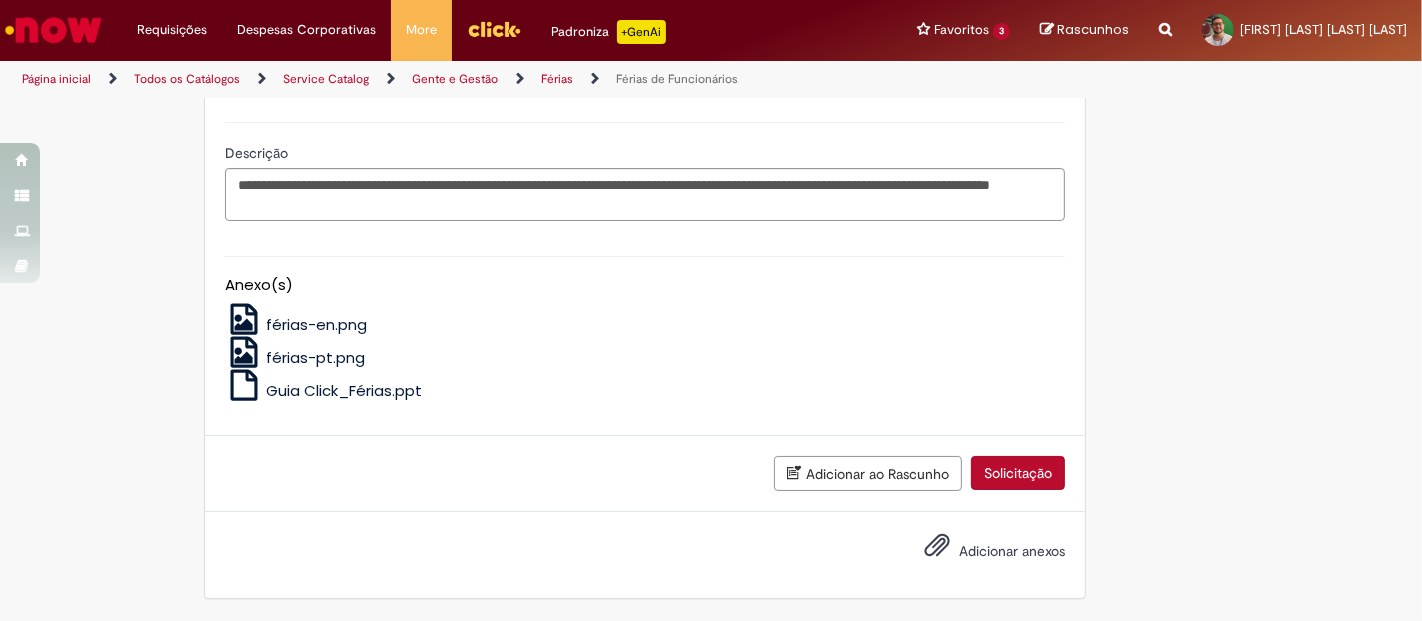 scroll, scrollTop: 2399, scrollLeft: 0, axis: vertical 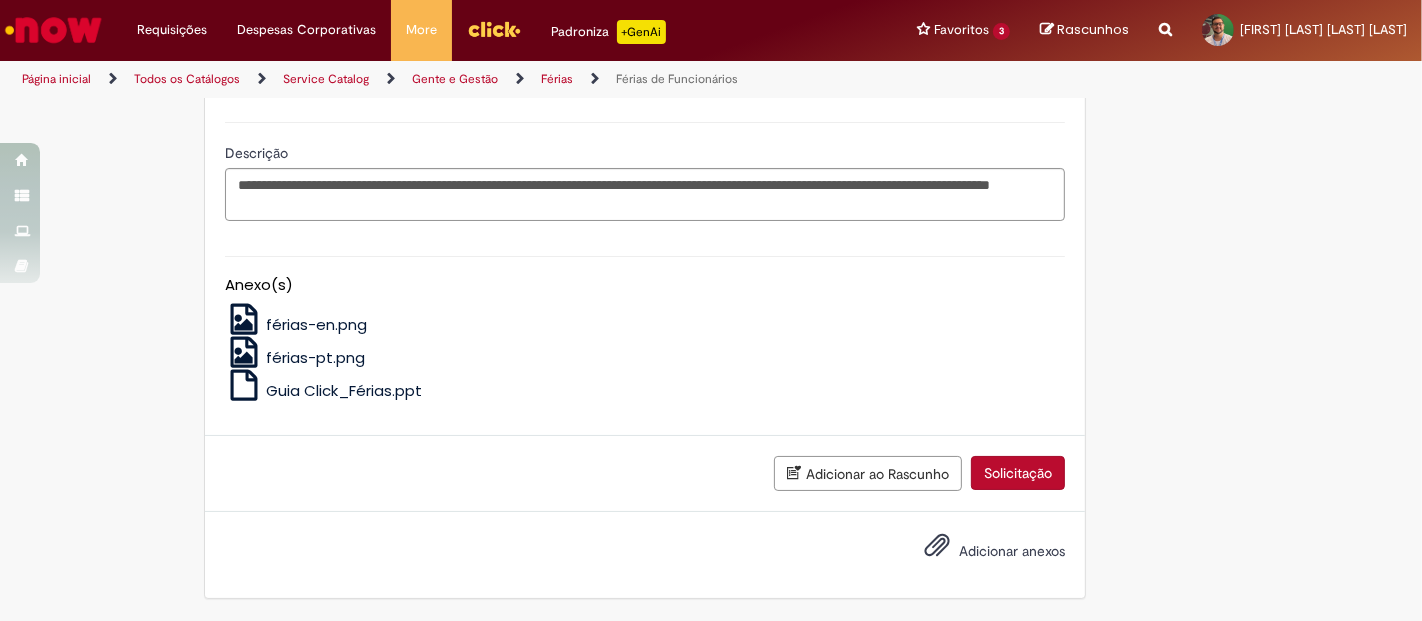 click on "Solicitação" at bounding box center [1018, 473] 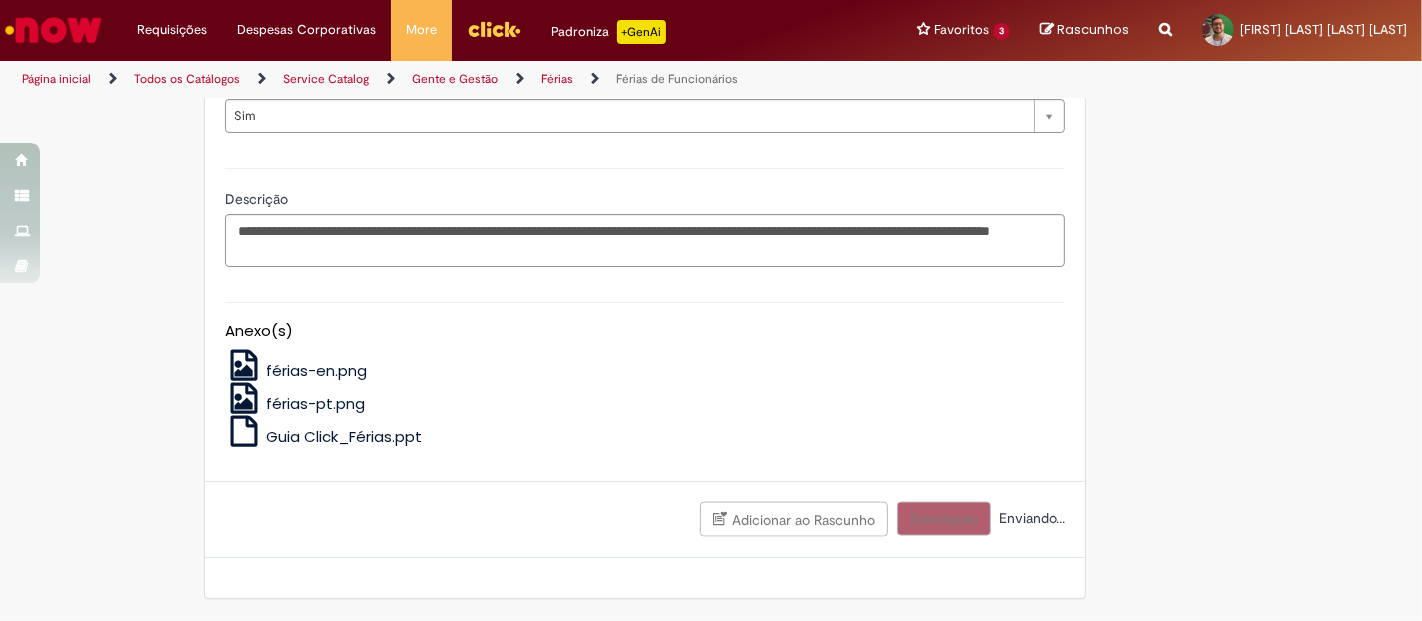 scroll, scrollTop: 2354, scrollLeft: 0, axis: vertical 